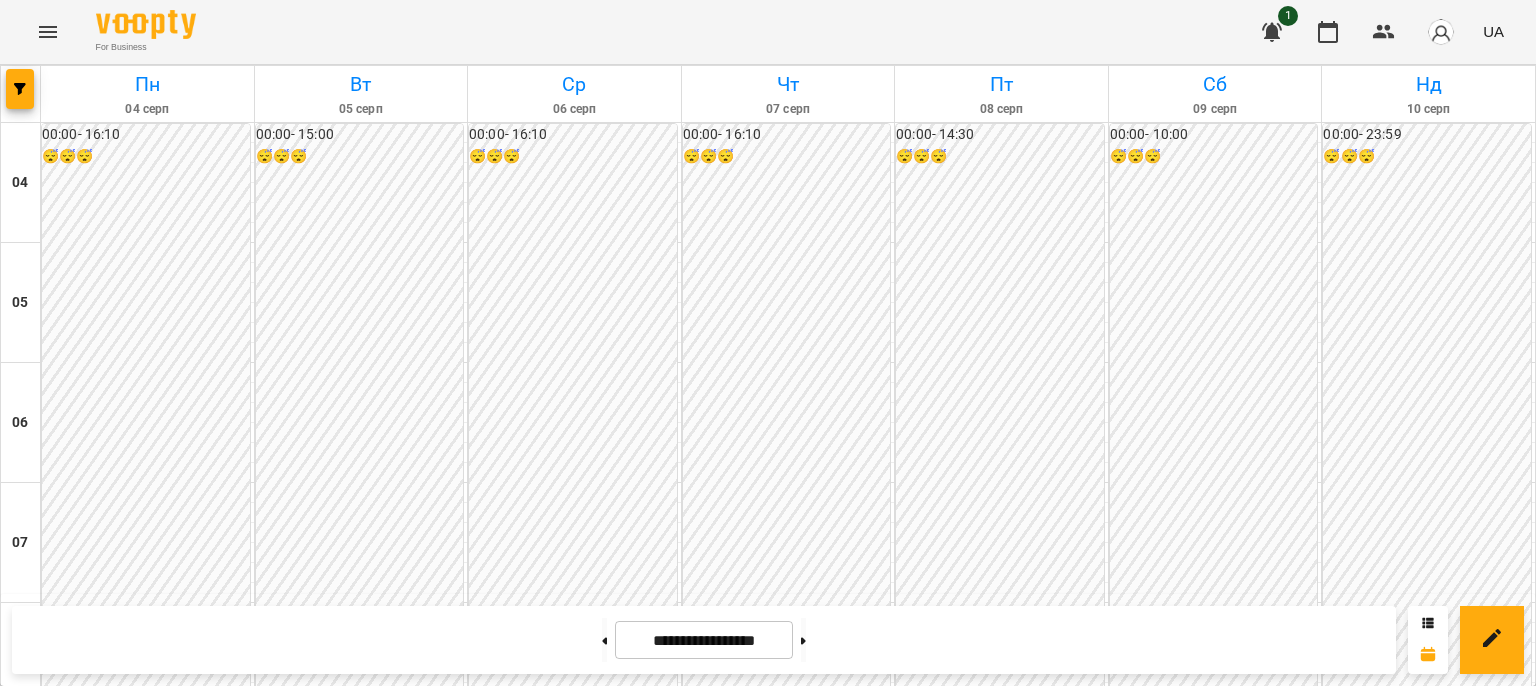 scroll, scrollTop: 0, scrollLeft: 0, axis: both 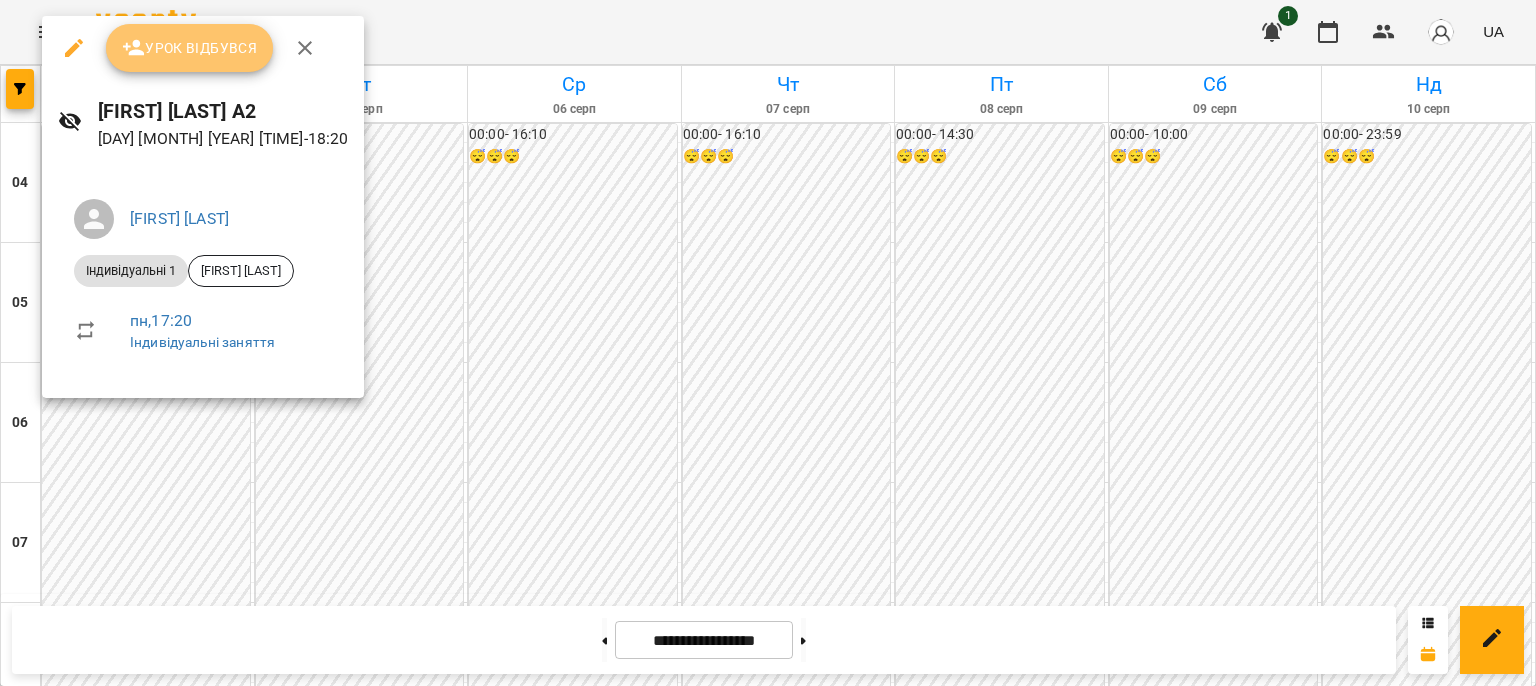click on "Урок відбувся" at bounding box center (190, 48) 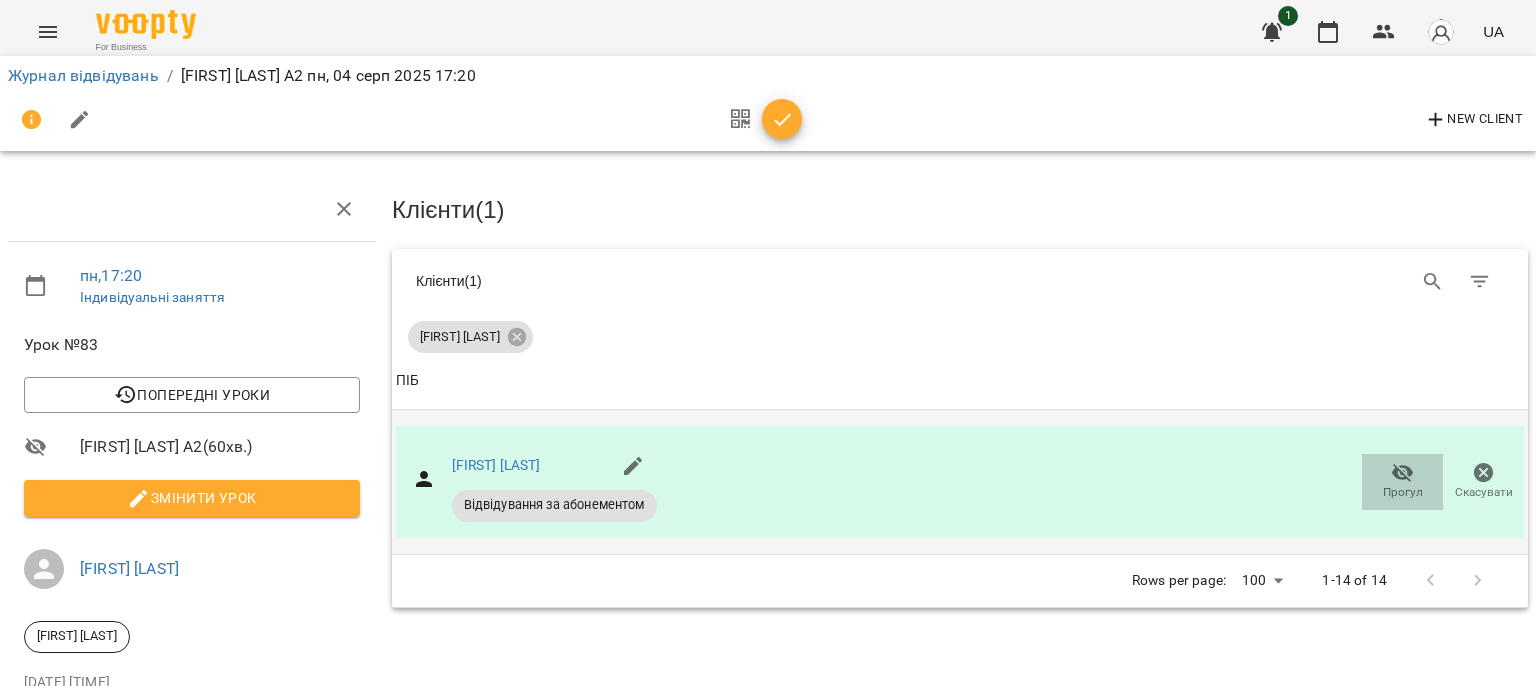 click on "Прогул" at bounding box center [1403, 492] 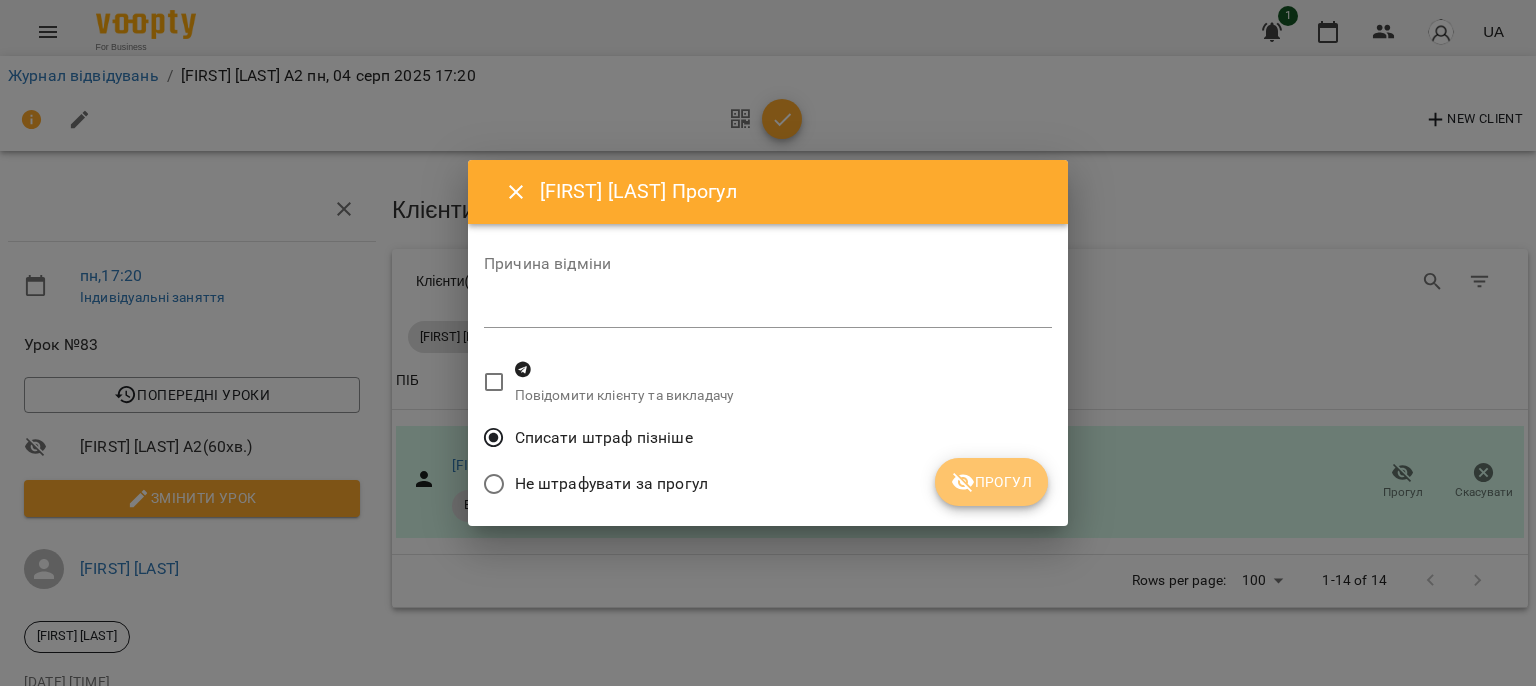 click 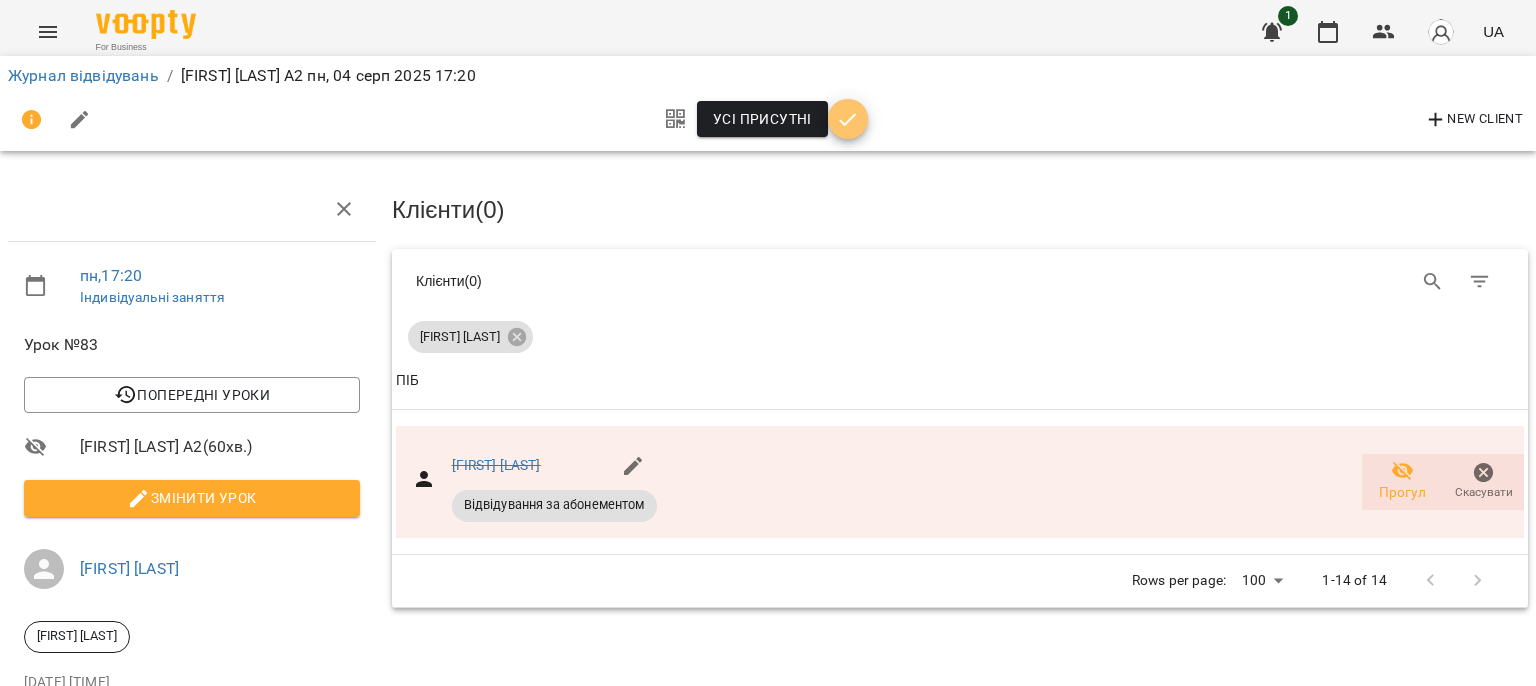 click 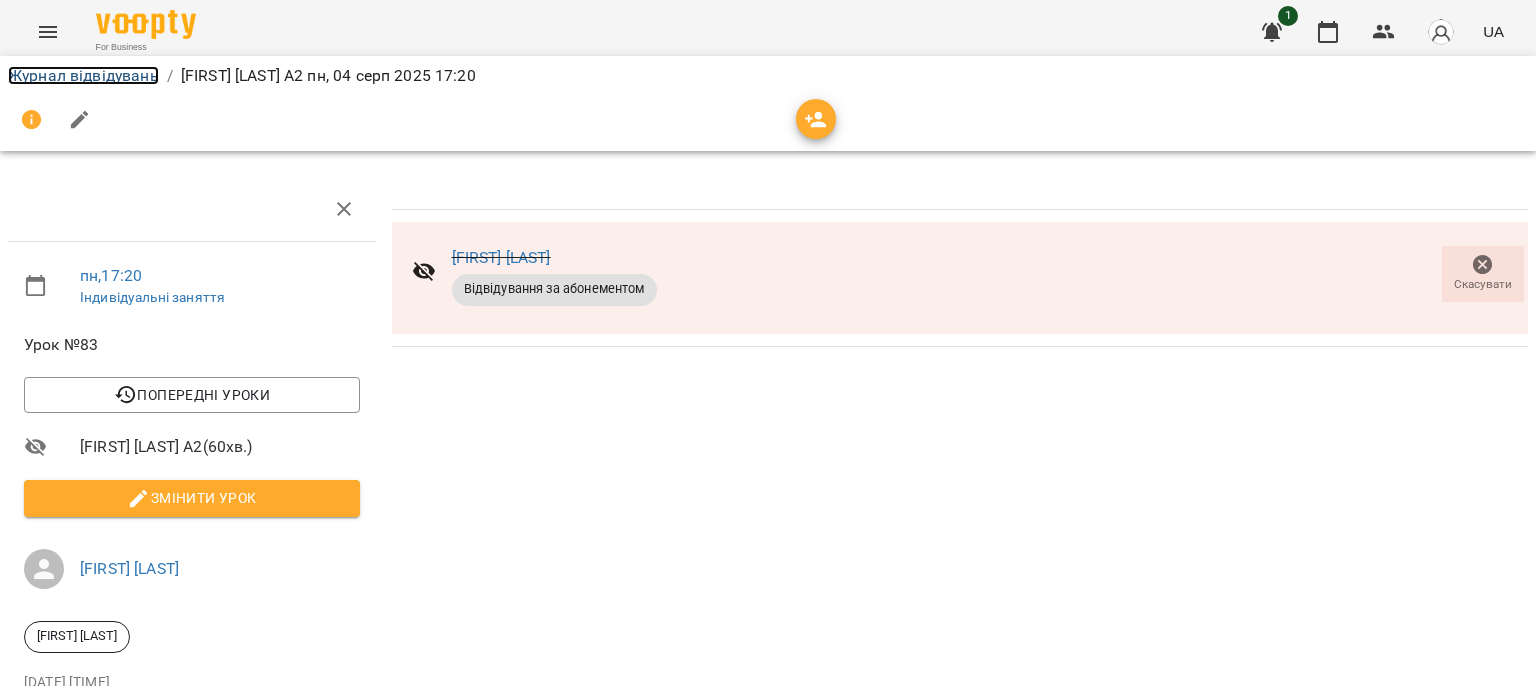 click on "Журнал відвідувань" at bounding box center (83, 75) 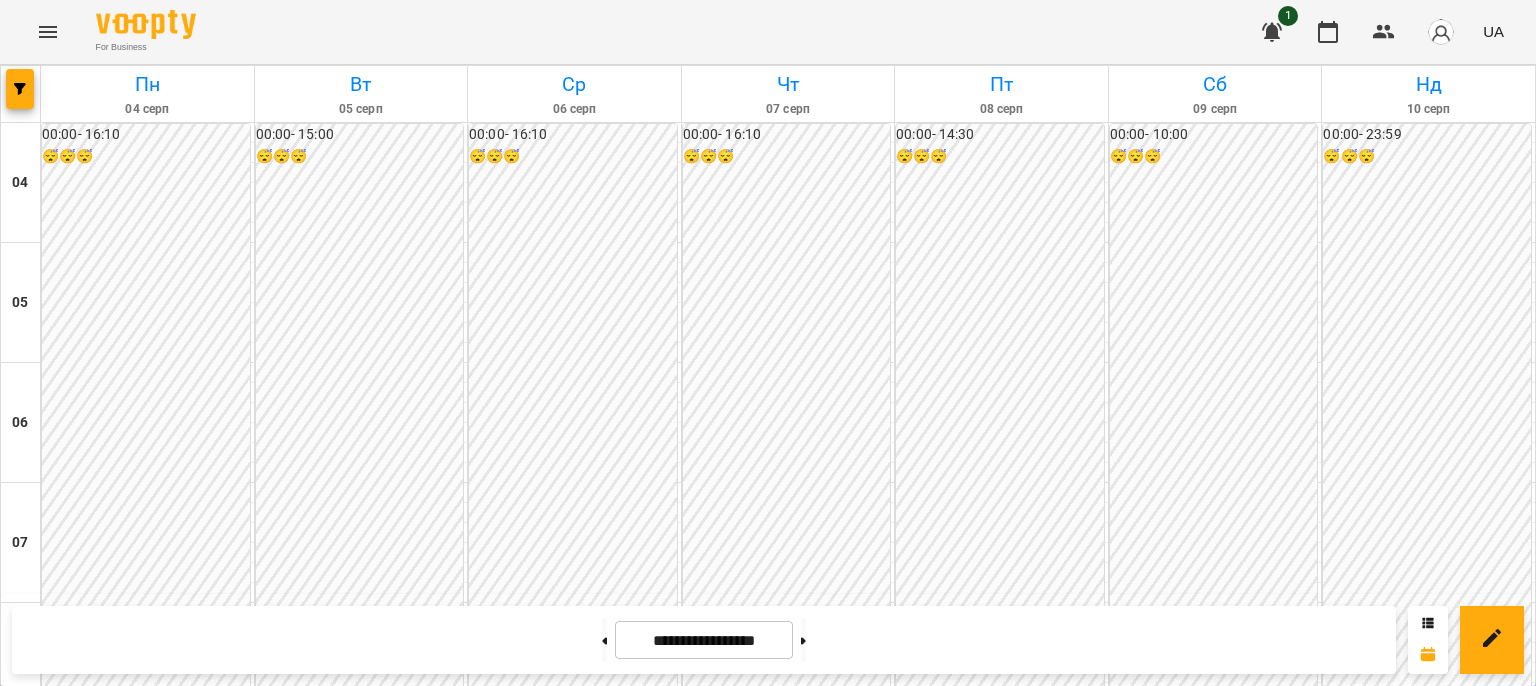 scroll, scrollTop: 1386, scrollLeft: 0, axis: vertical 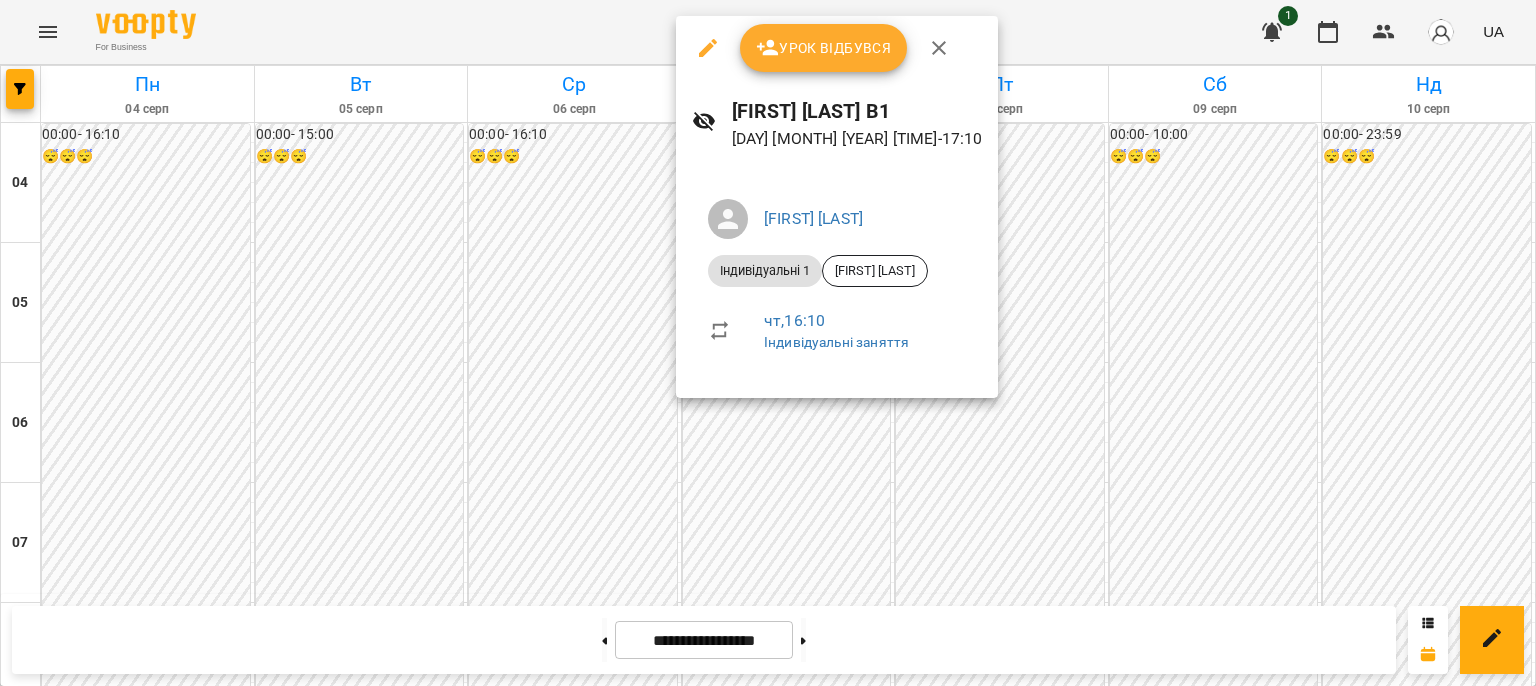click on "Урок відбувся" at bounding box center (824, 48) 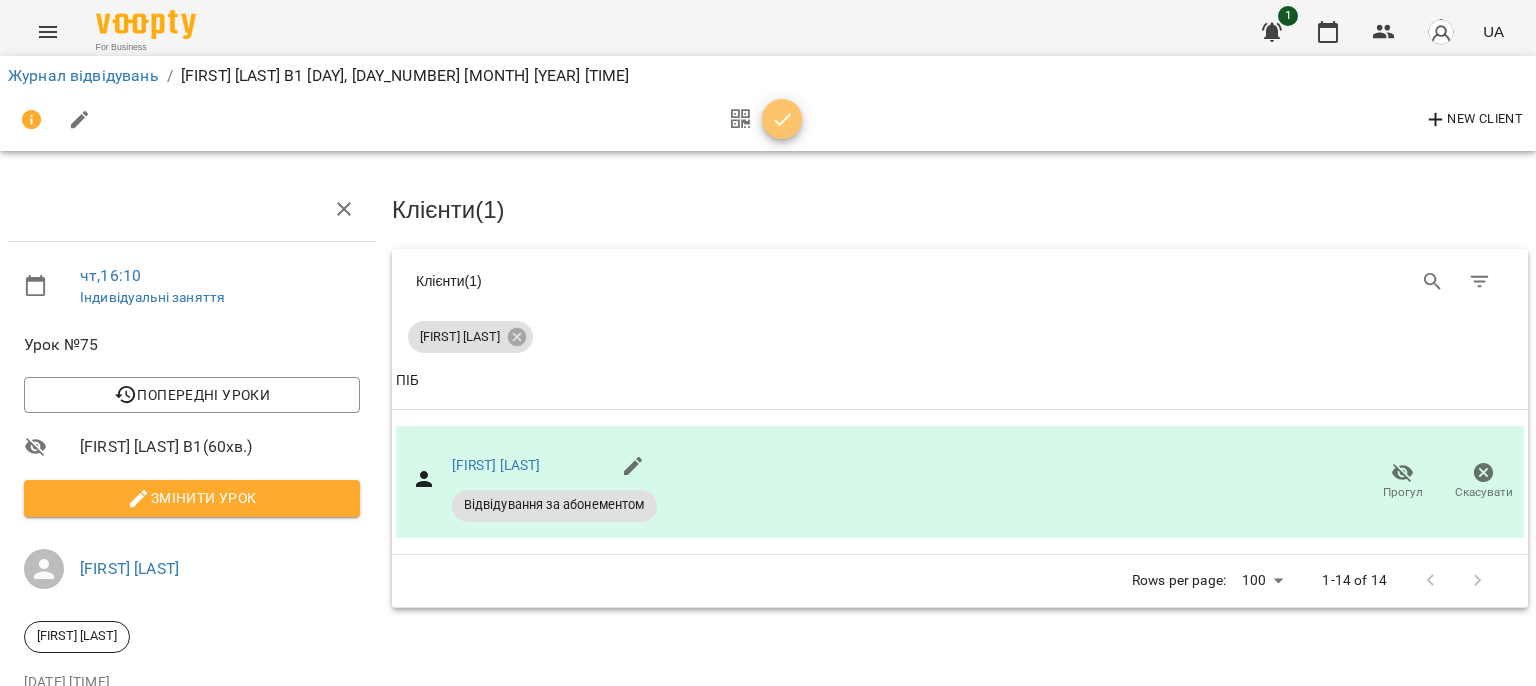 click at bounding box center [782, 119] 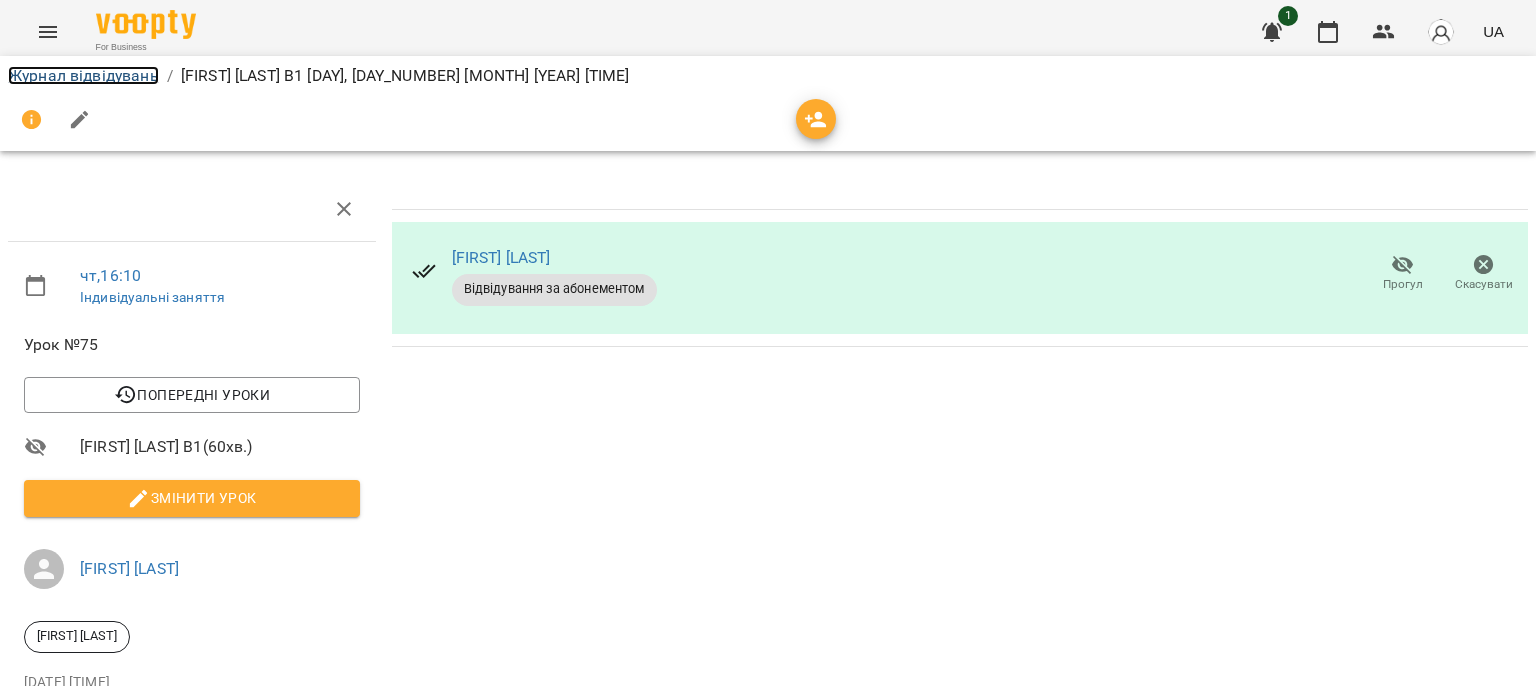 click on "Журнал відвідувань" at bounding box center (83, 75) 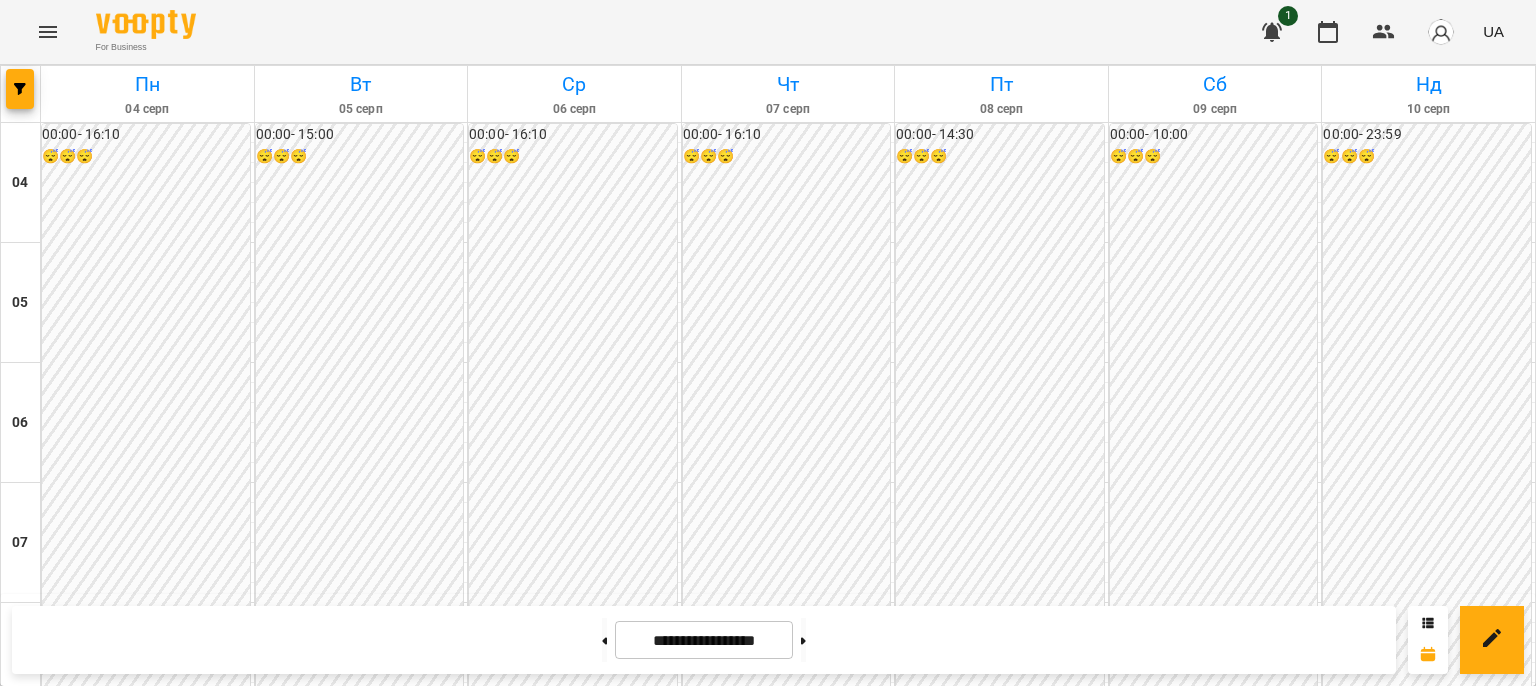 scroll, scrollTop: 1502, scrollLeft: 0, axis: vertical 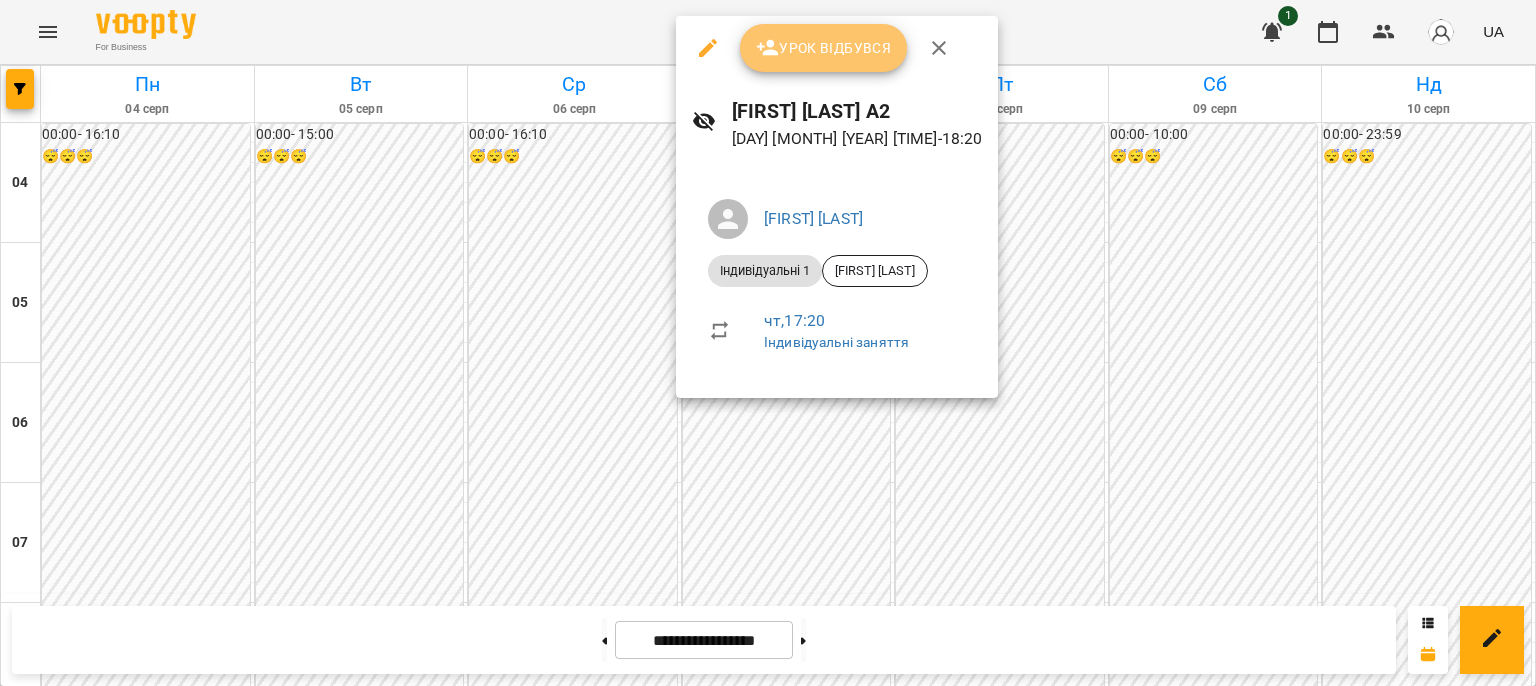 click on "Урок відбувся" at bounding box center [824, 48] 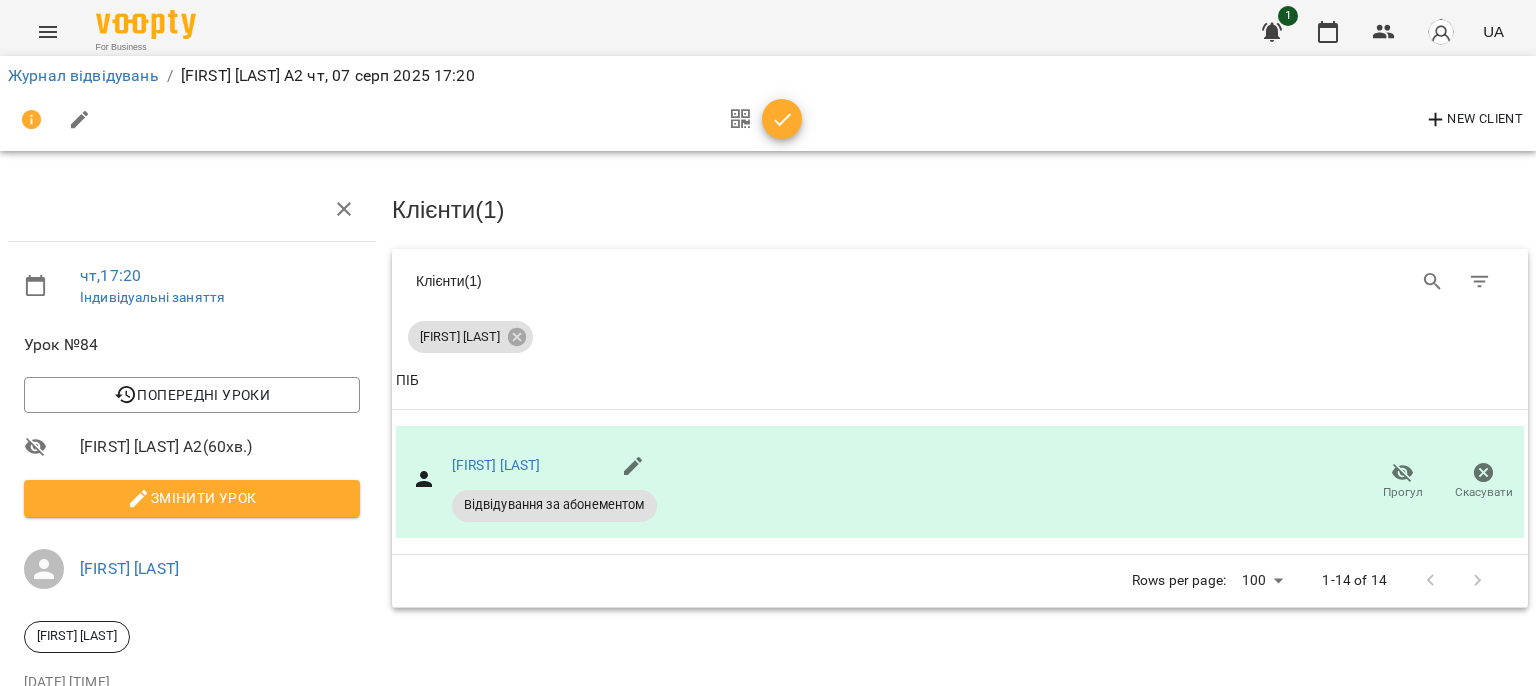 click 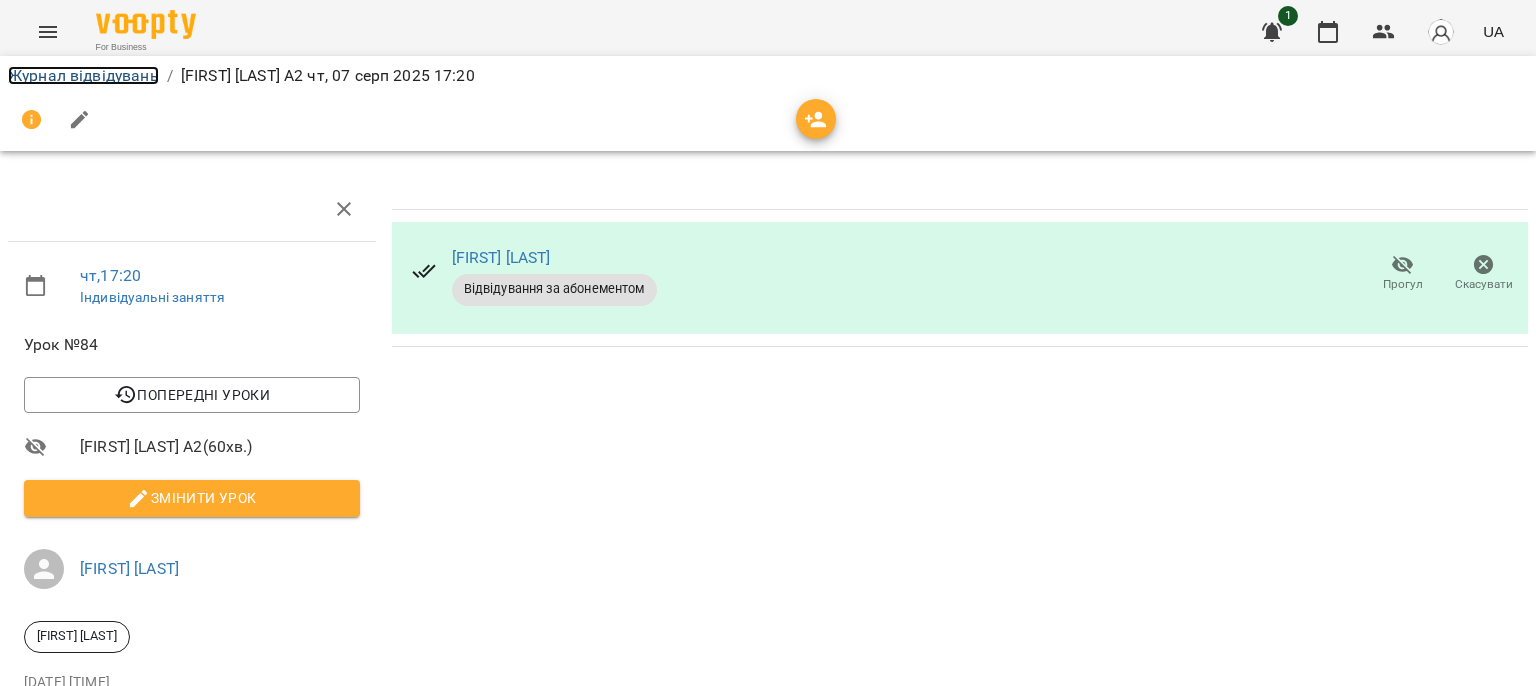 click on "Журнал відвідувань" at bounding box center (83, 75) 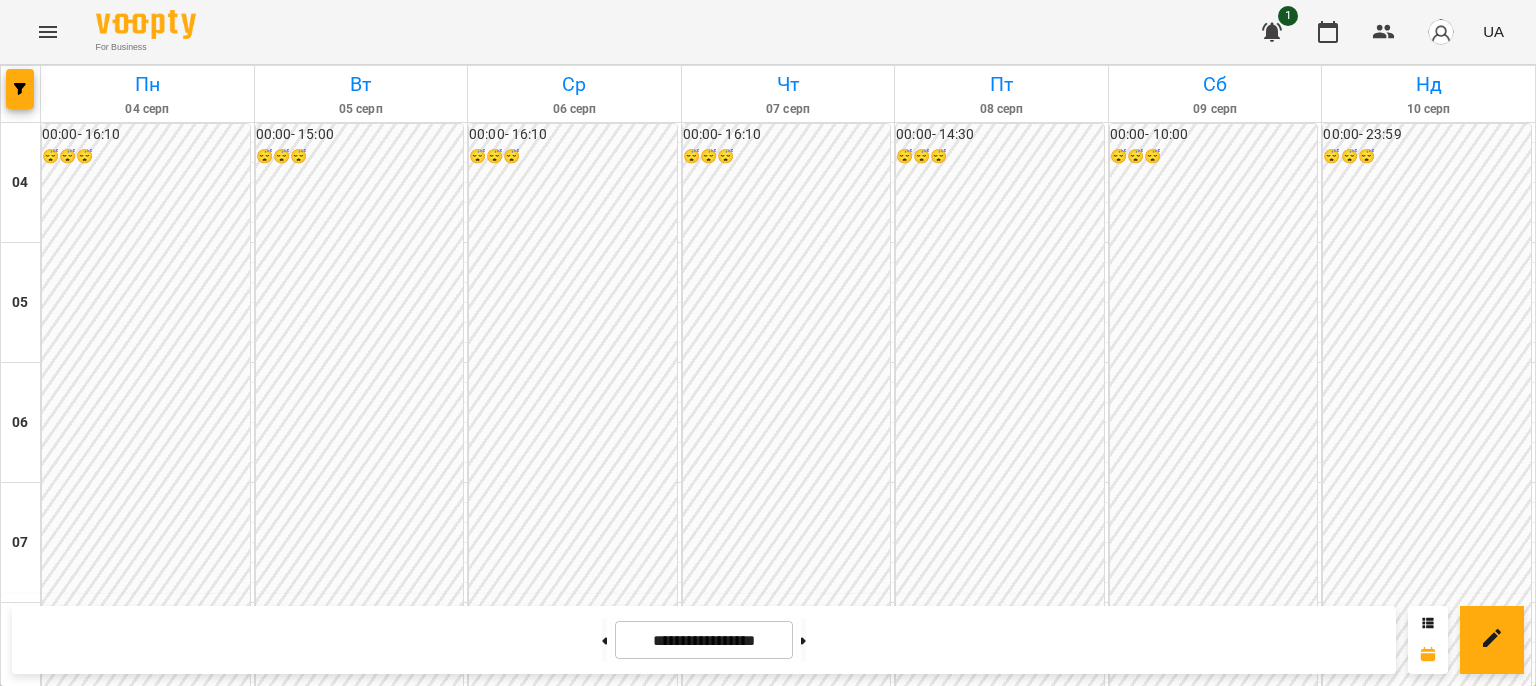 scroll, scrollTop: 1507, scrollLeft: 0, axis: vertical 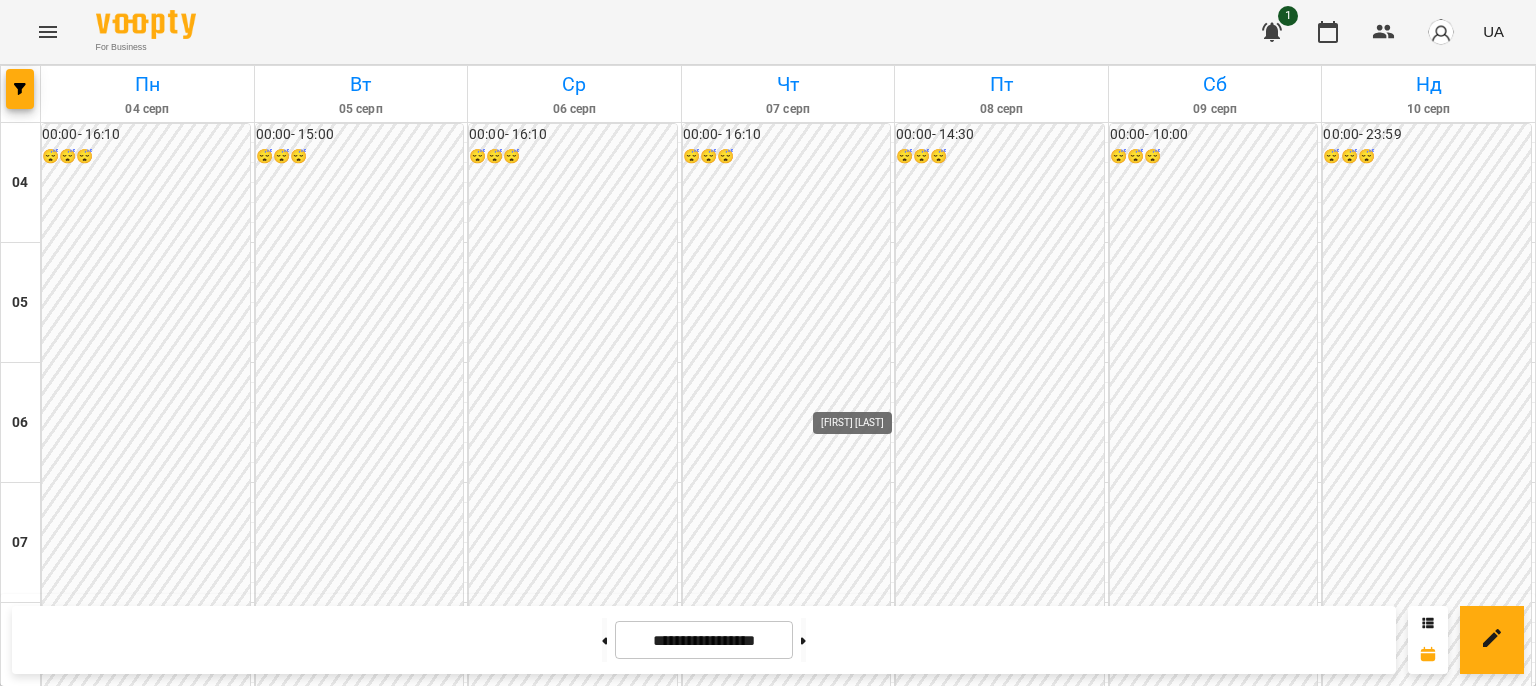 click on "[FIRST] [LAST]" at bounding box center [862, 1891] 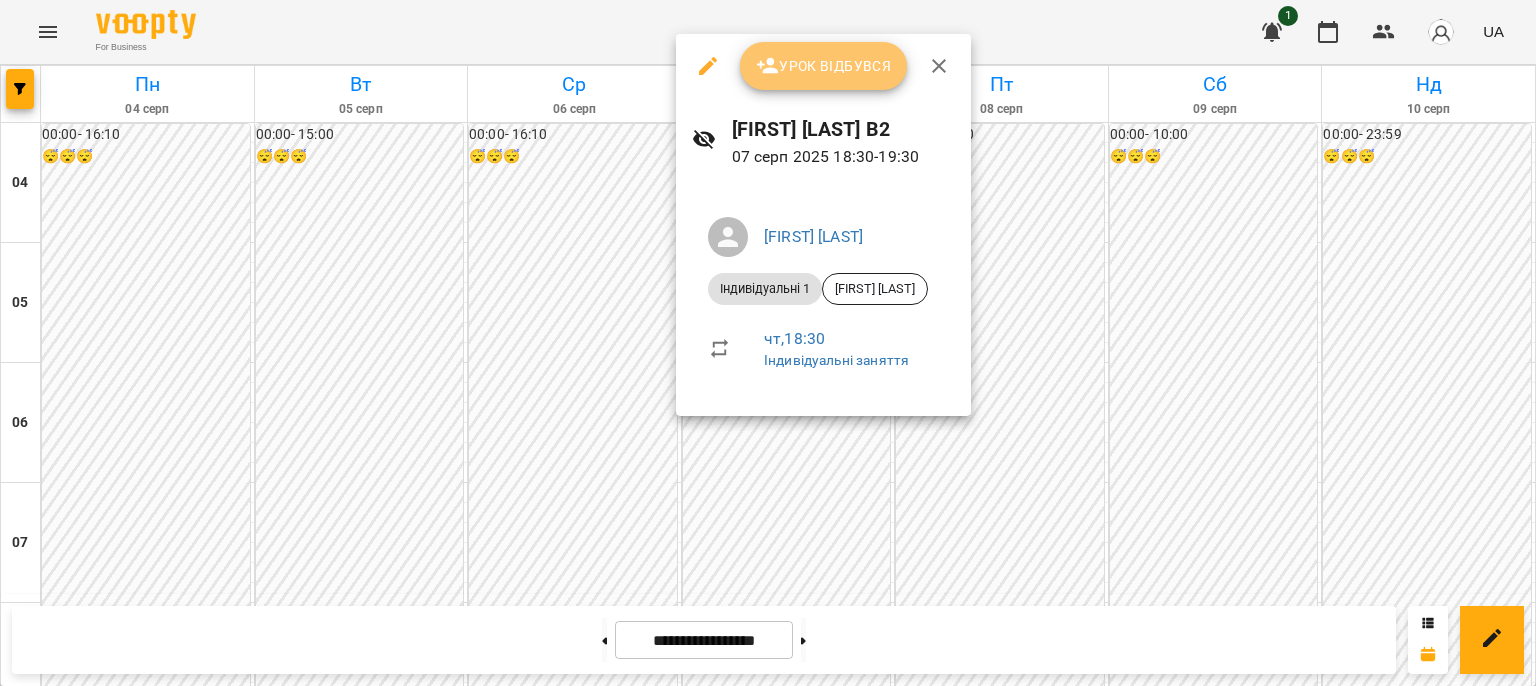 click on "Урок відбувся" at bounding box center [824, 66] 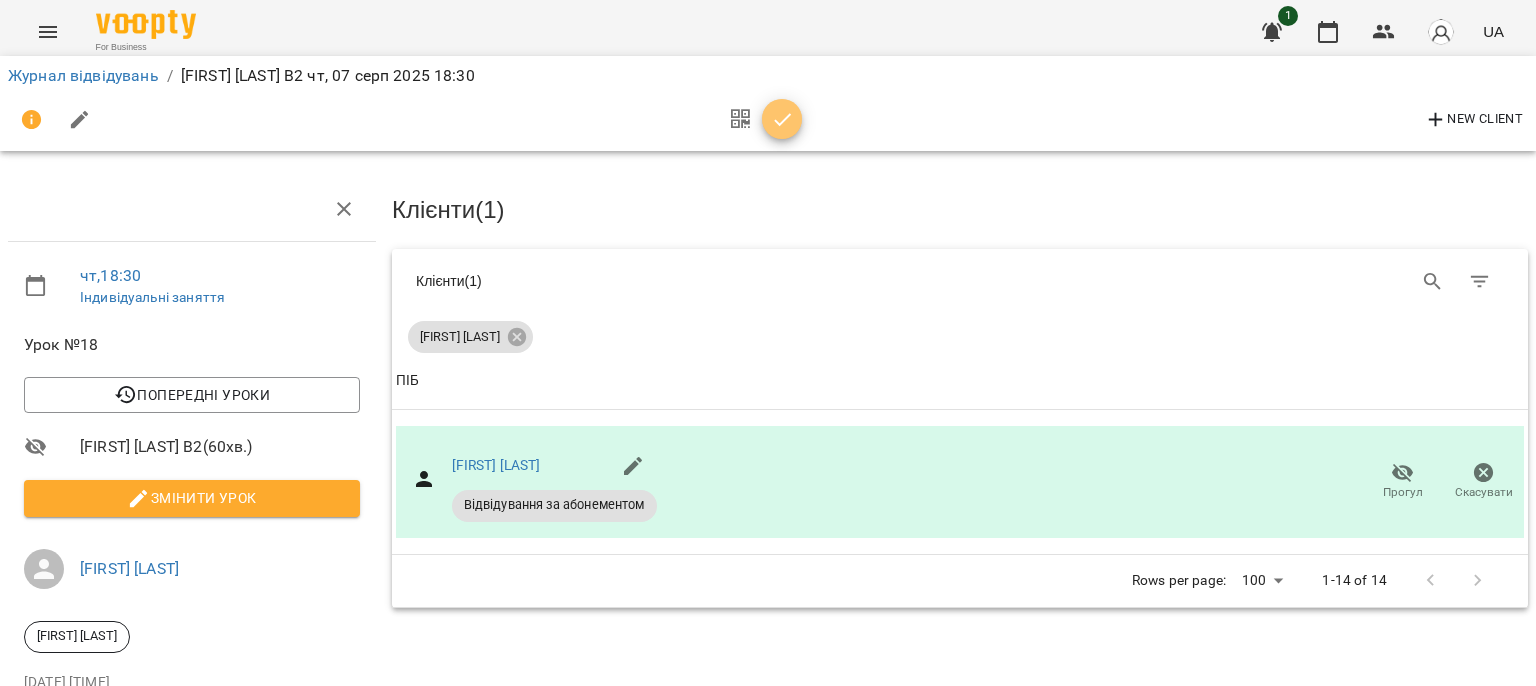 click 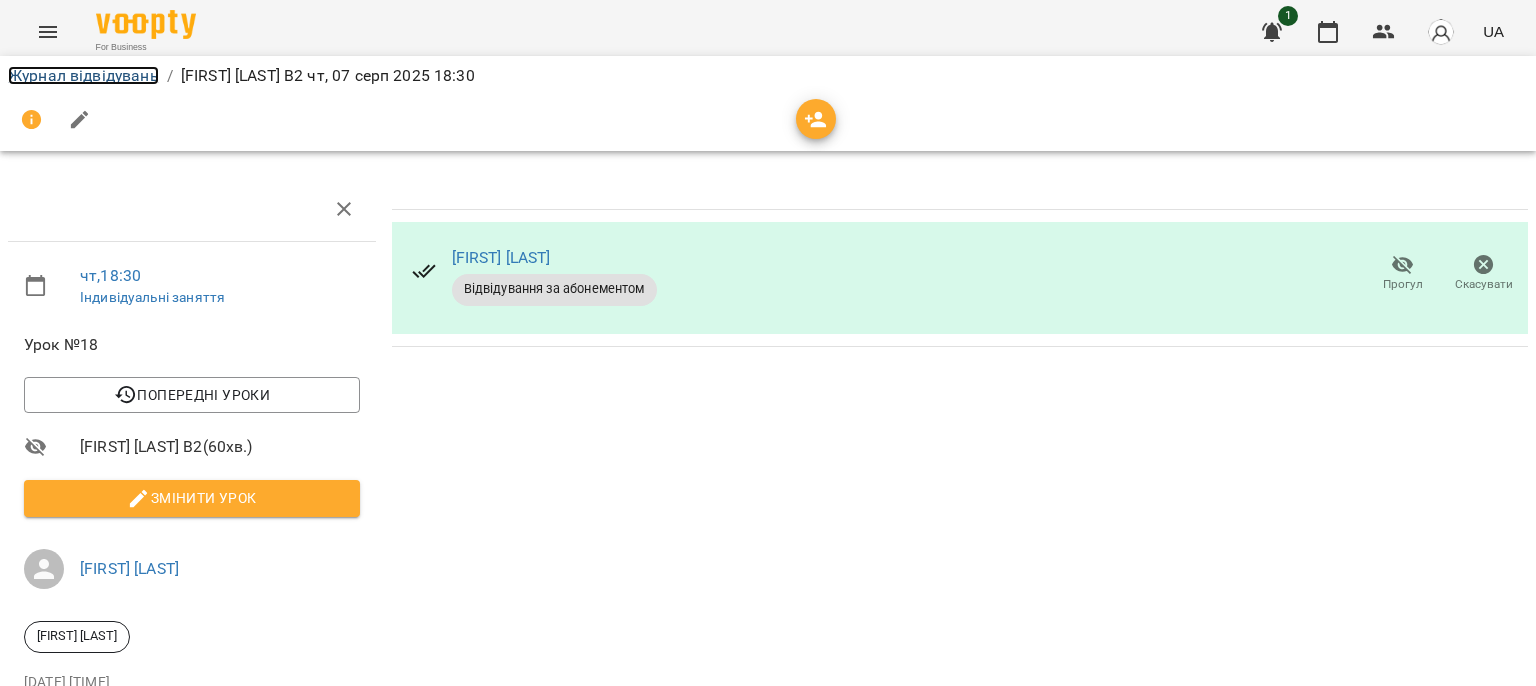 click on "Журнал відвідувань" at bounding box center (83, 75) 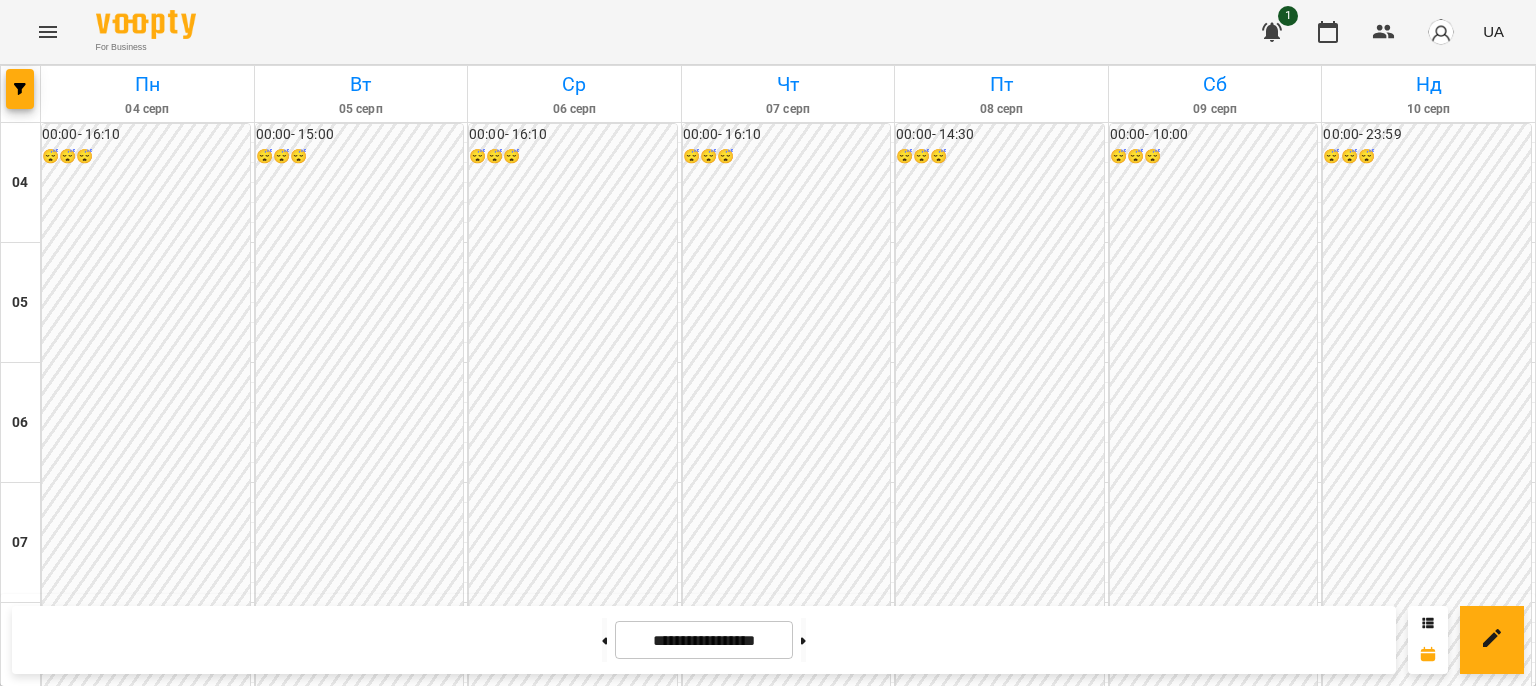 scroll, scrollTop: 1572, scrollLeft: 0, axis: vertical 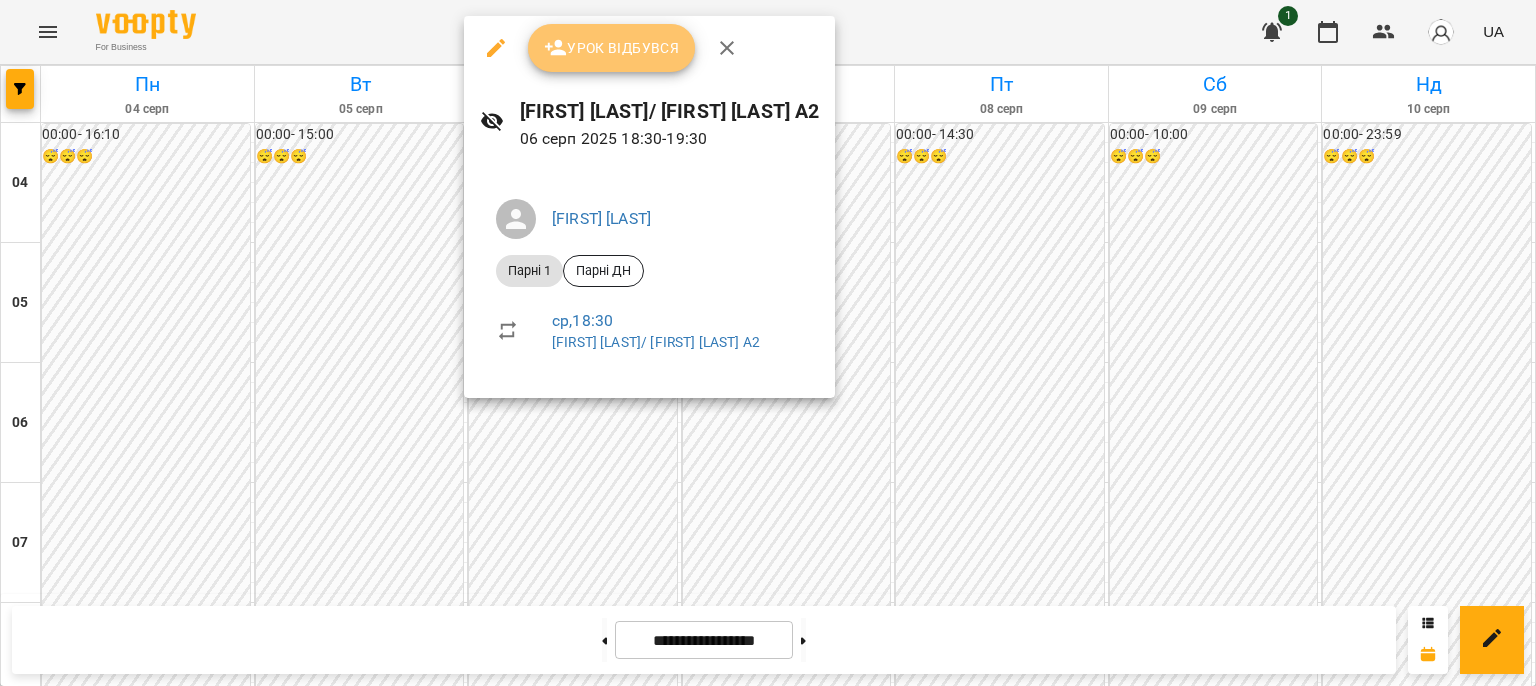 click on "Урок відбувся" at bounding box center (612, 48) 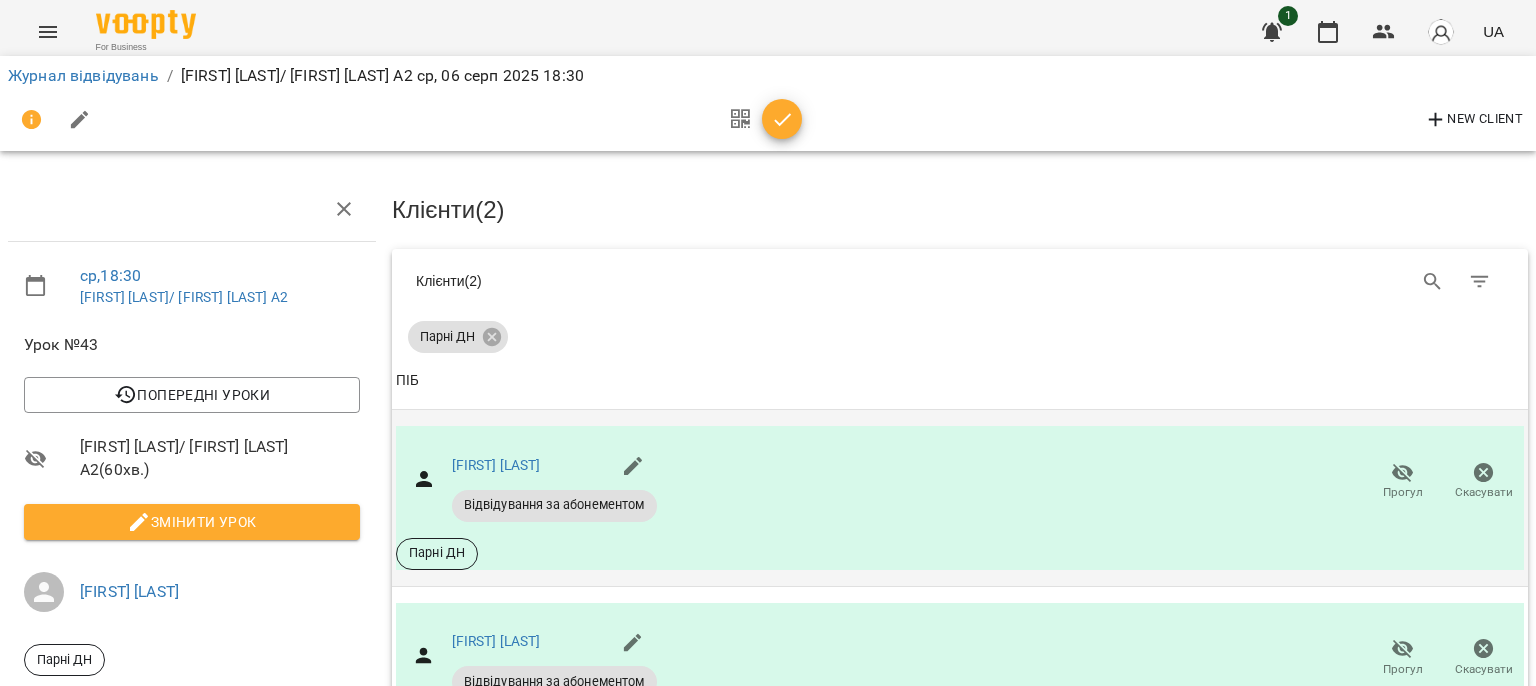 click 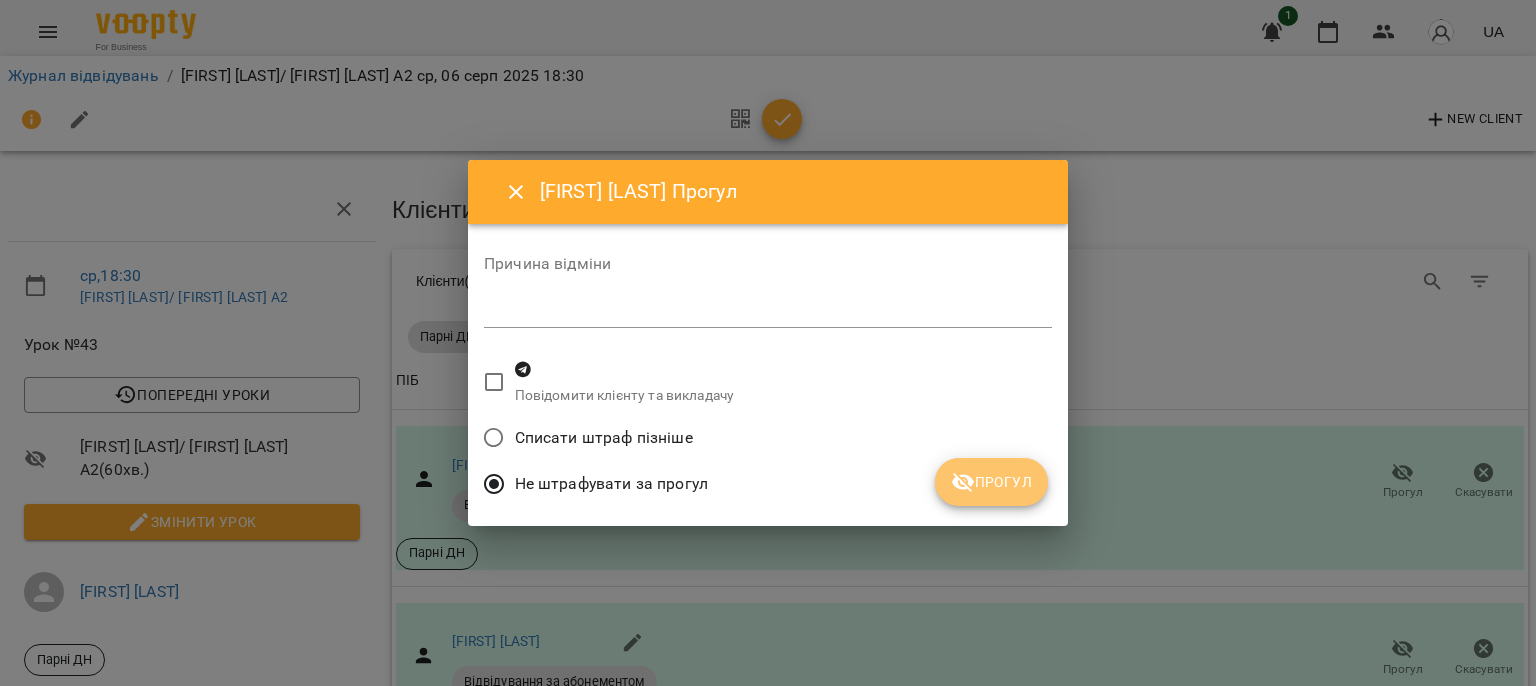 click 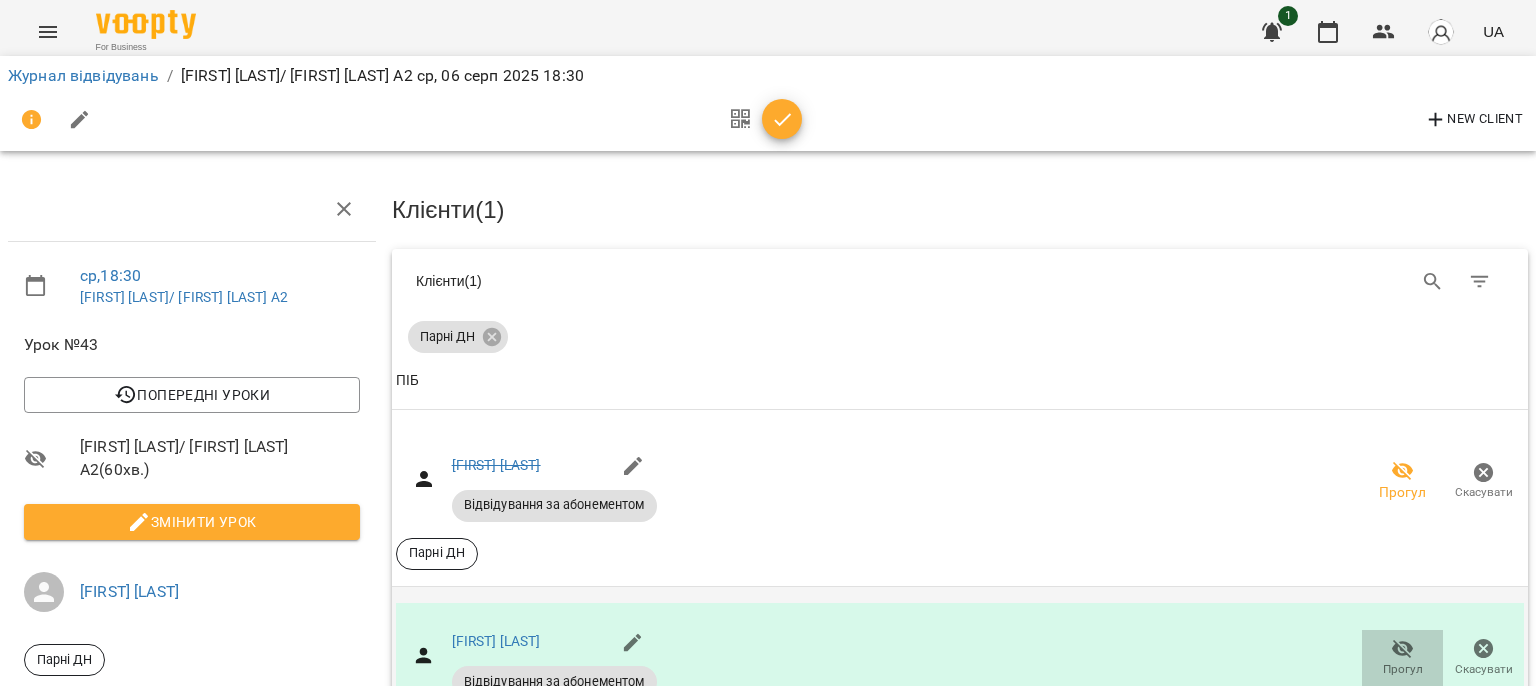 click 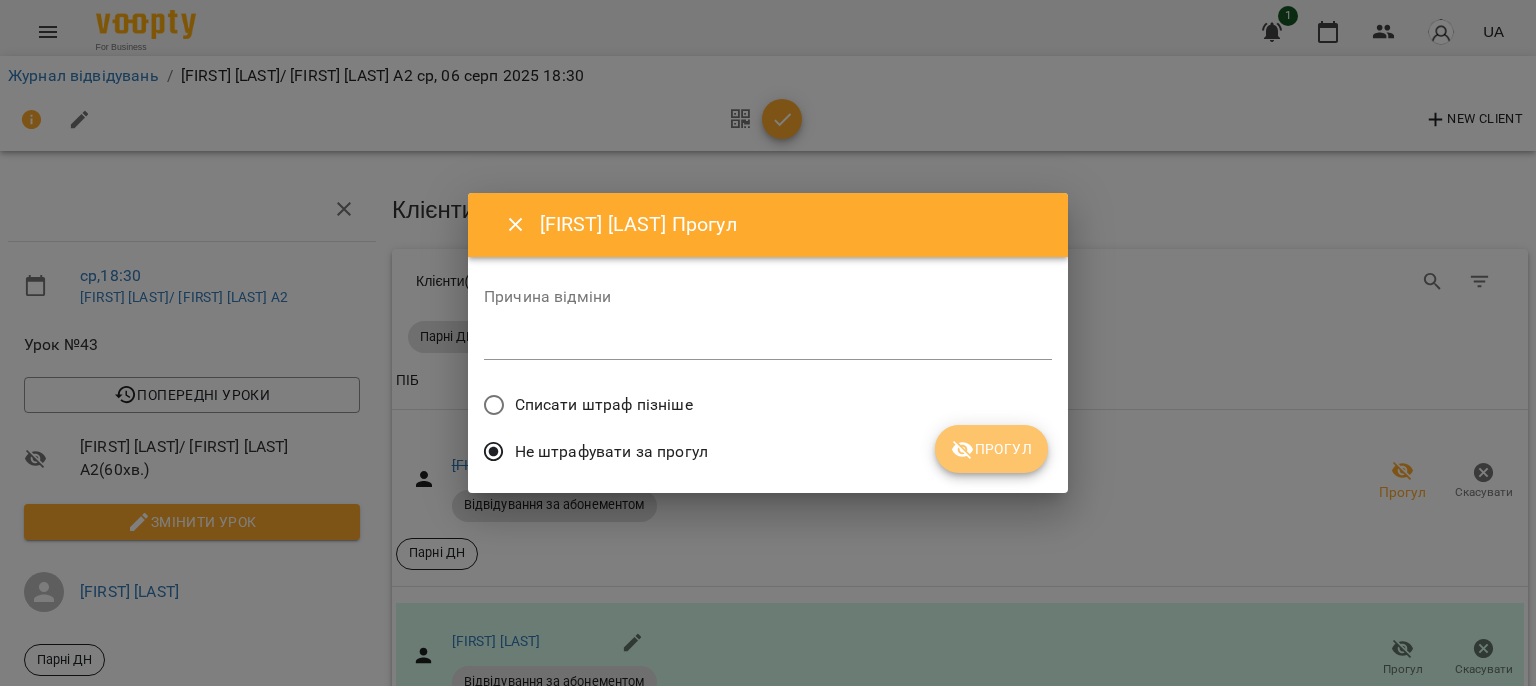 click 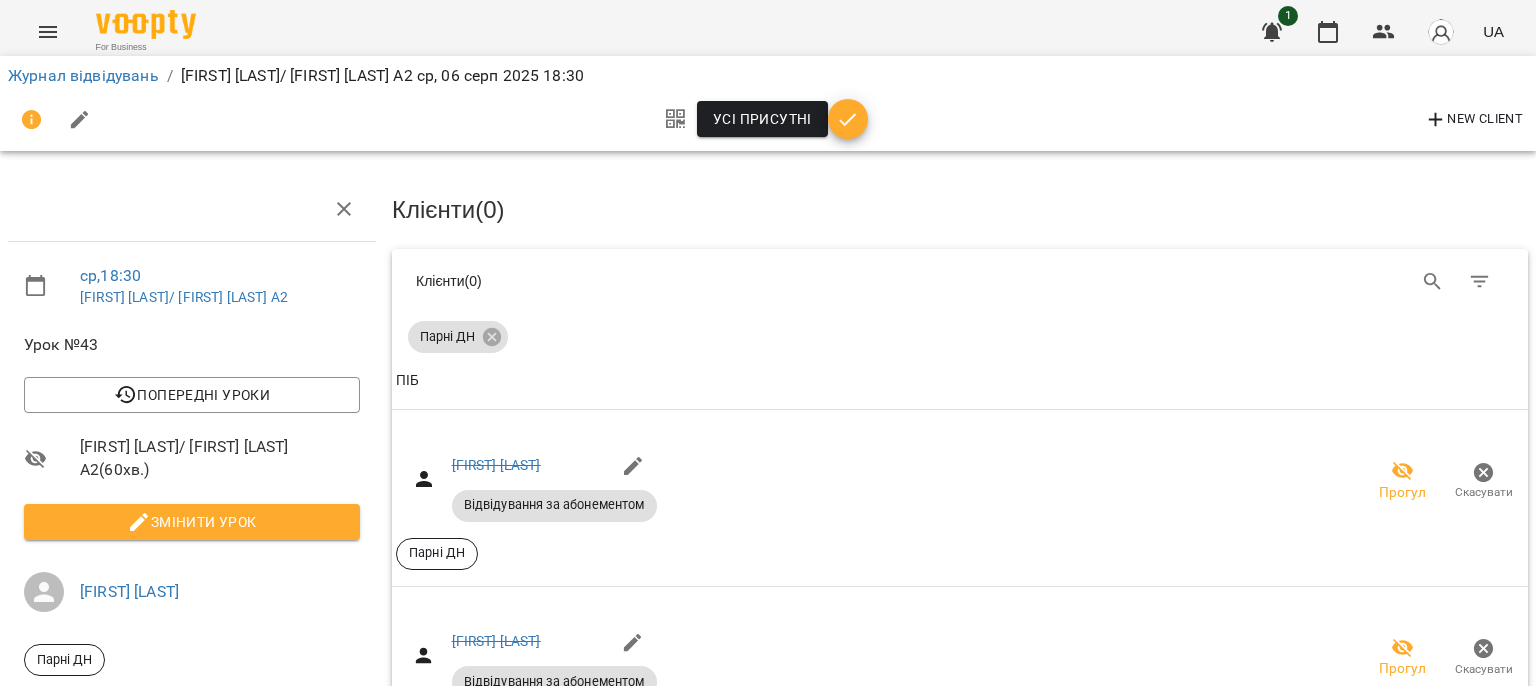 scroll, scrollTop: 12, scrollLeft: 0, axis: vertical 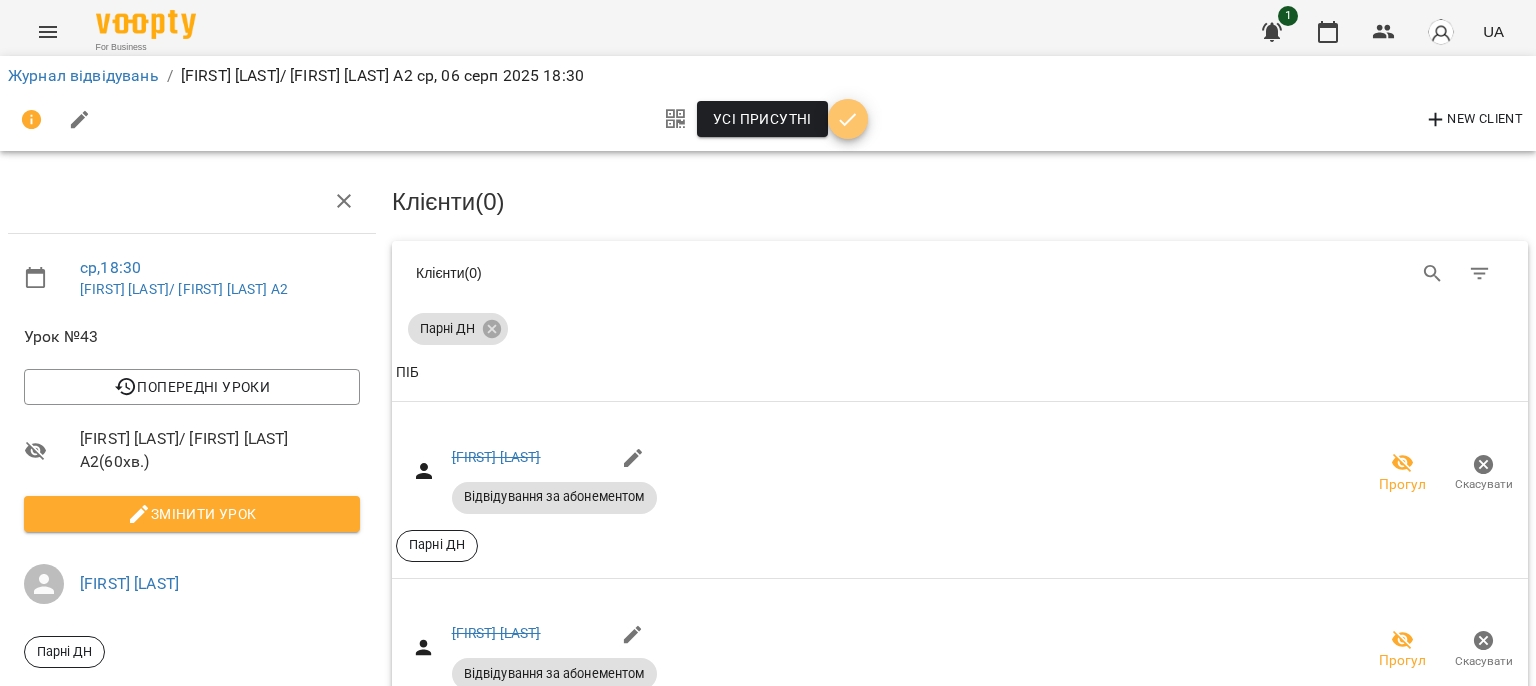click 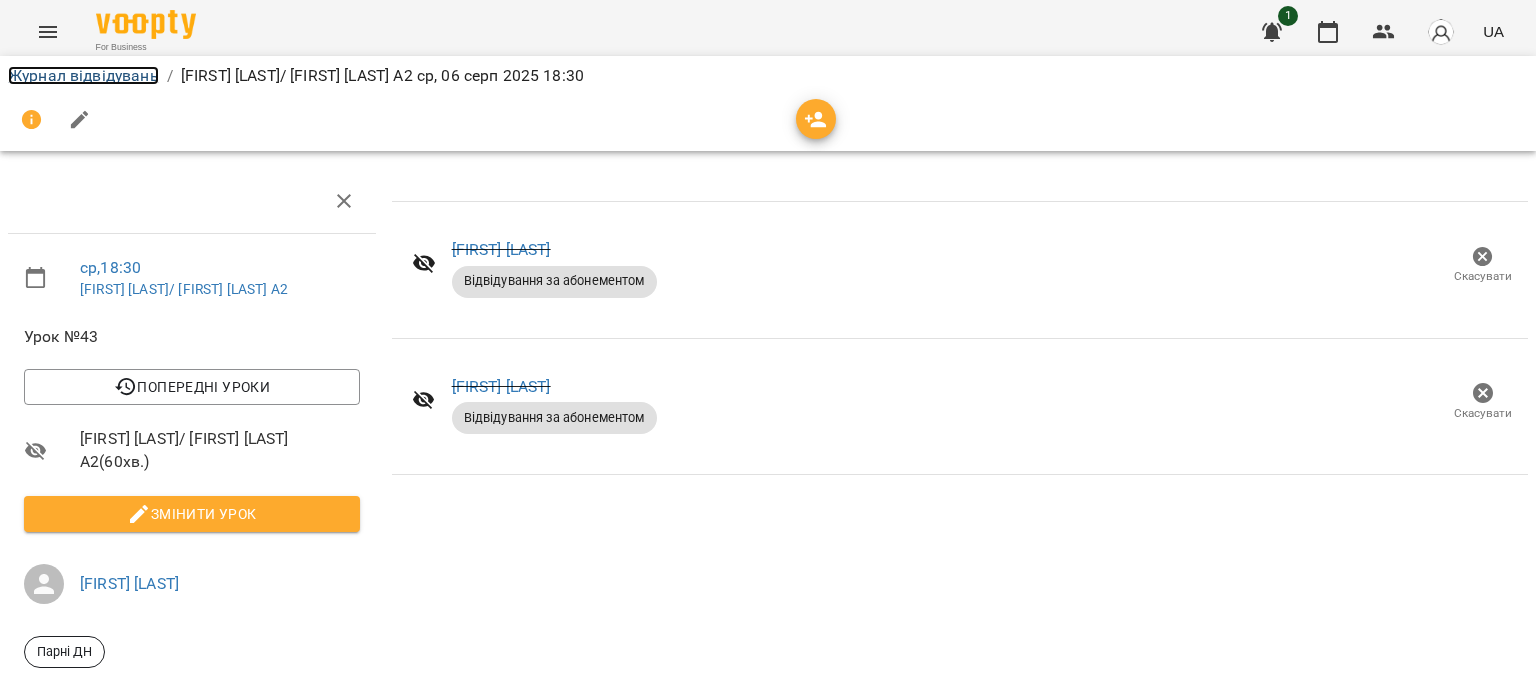 click on "Журнал відвідувань" at bounding box center (83, 75) 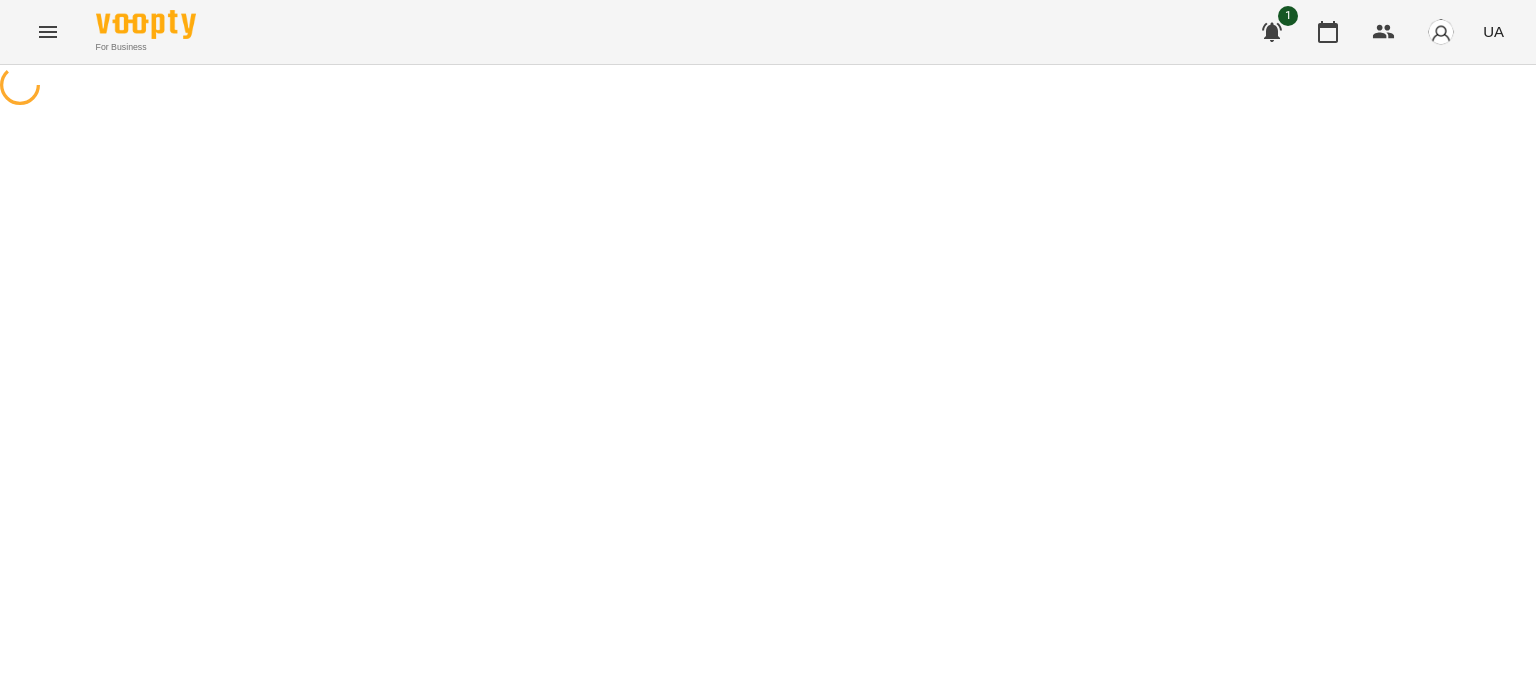 scroll, scrollTop: 0, scrollLeft: 0, axis: both 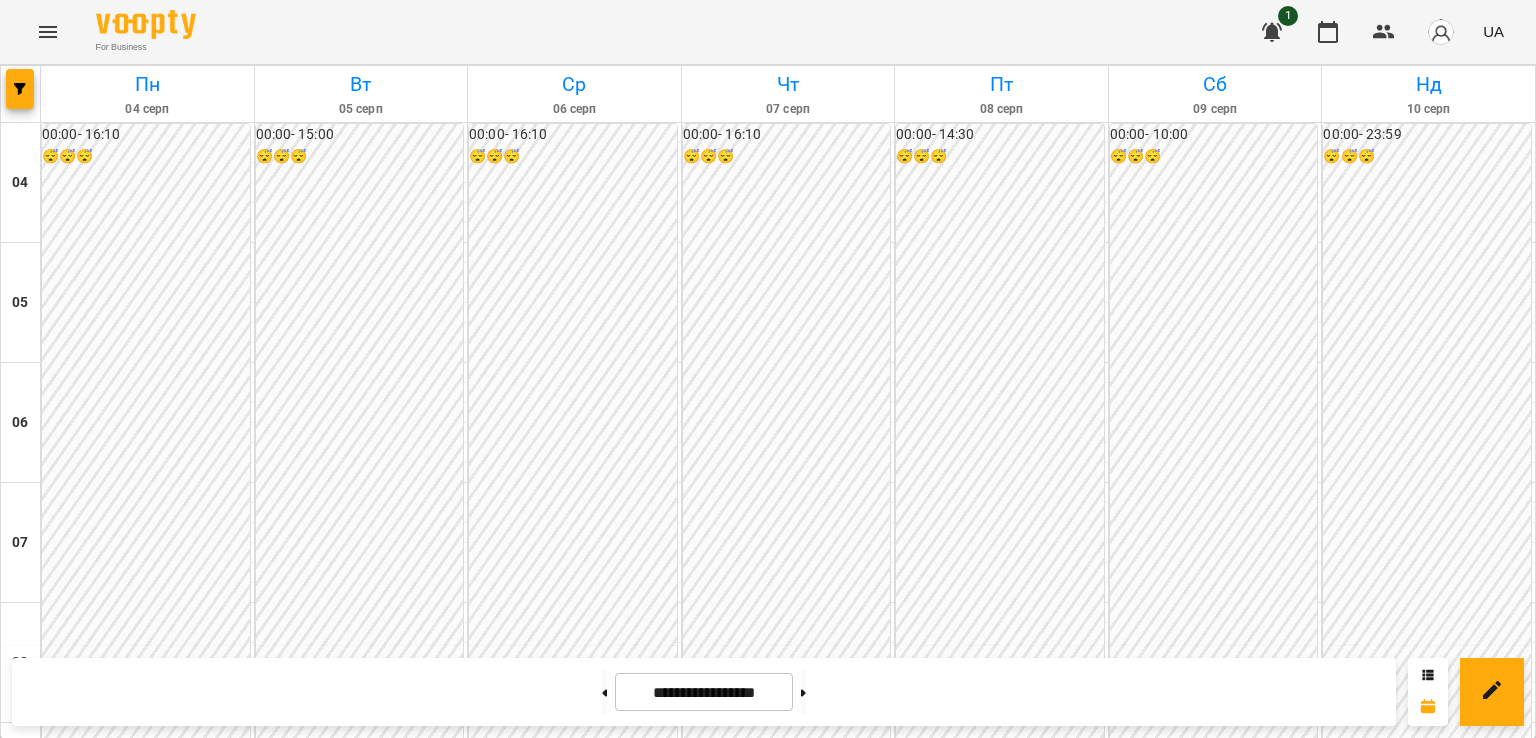 click on "Парні 1 - Парні ДН" at bounding box center [147, 1926] 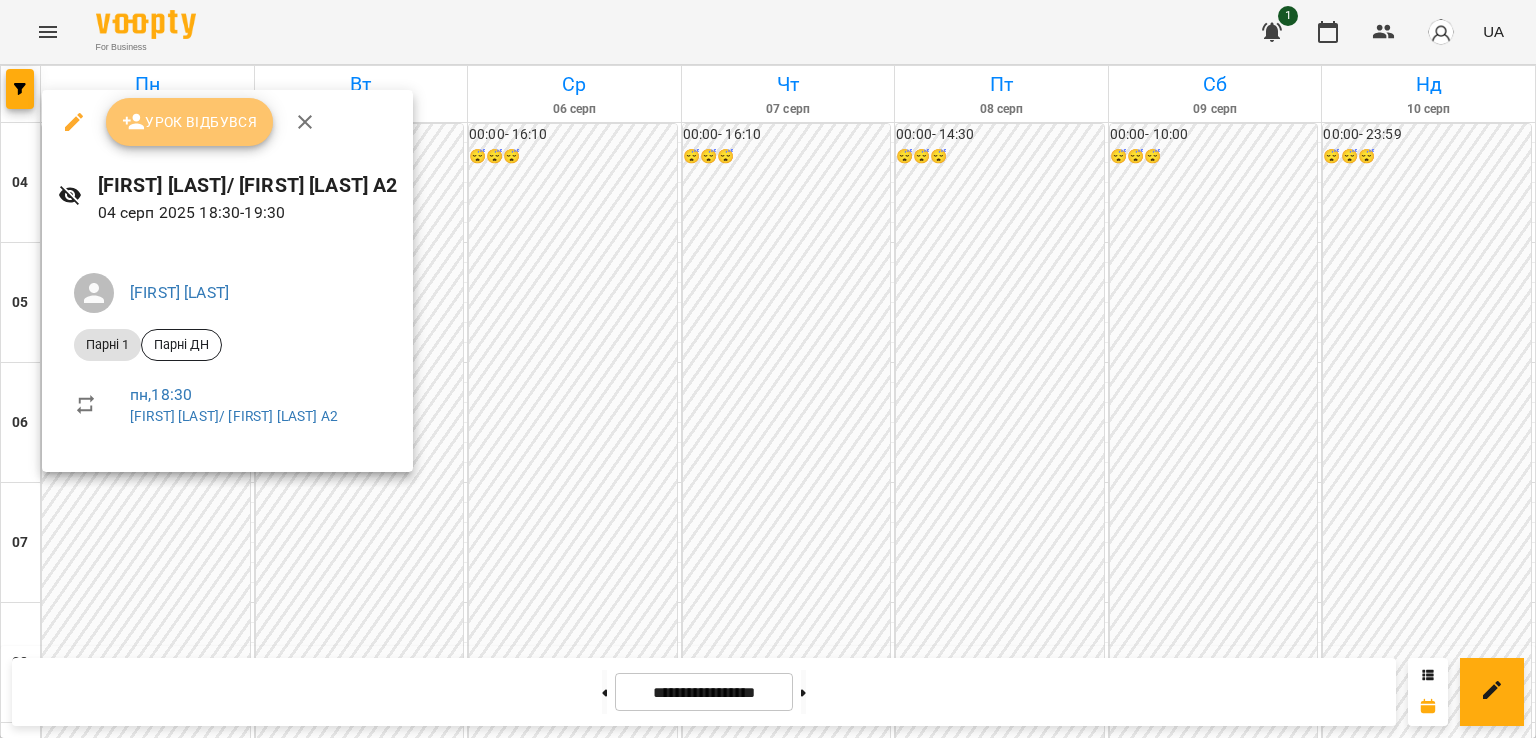 click on "Урок відбувся" at bounding box center (190, 122) 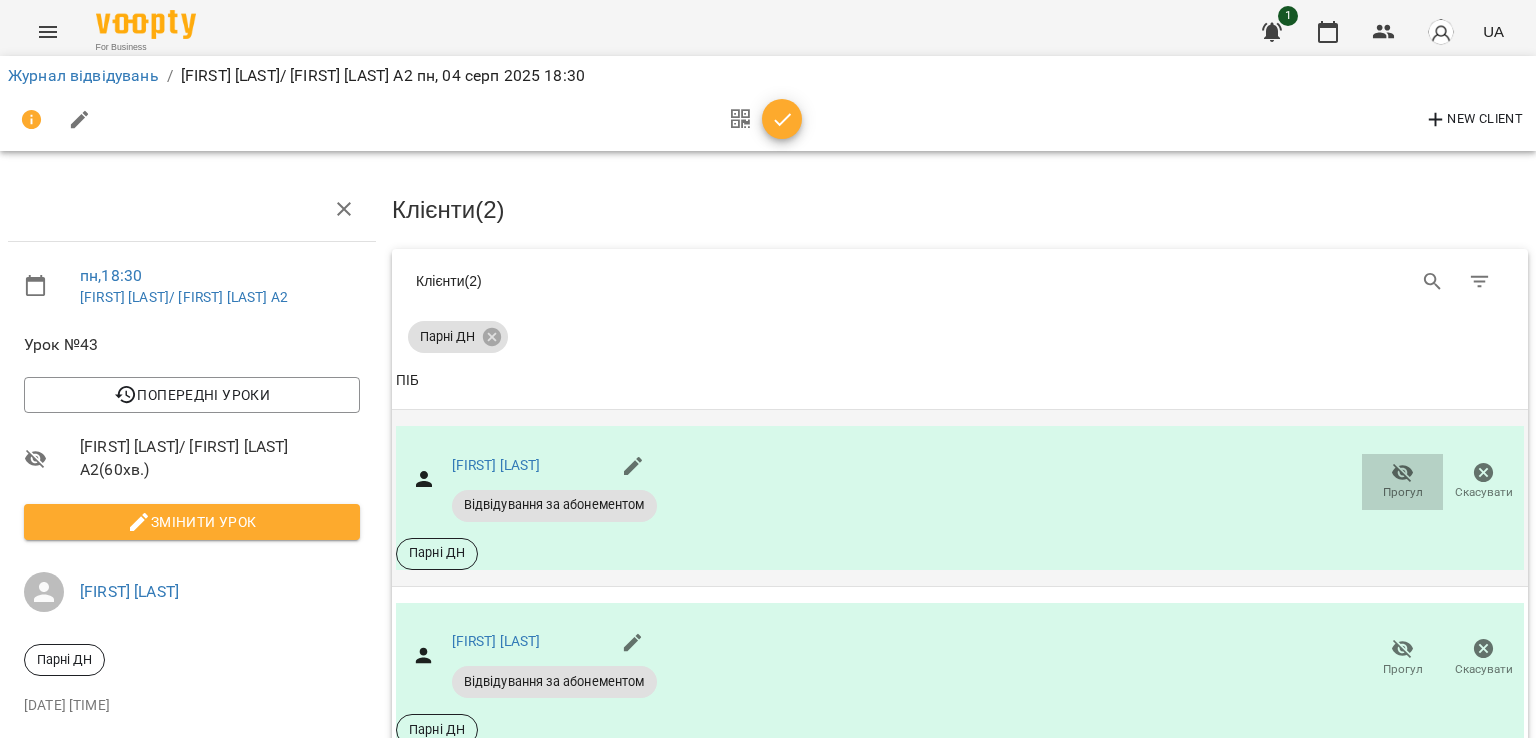 click 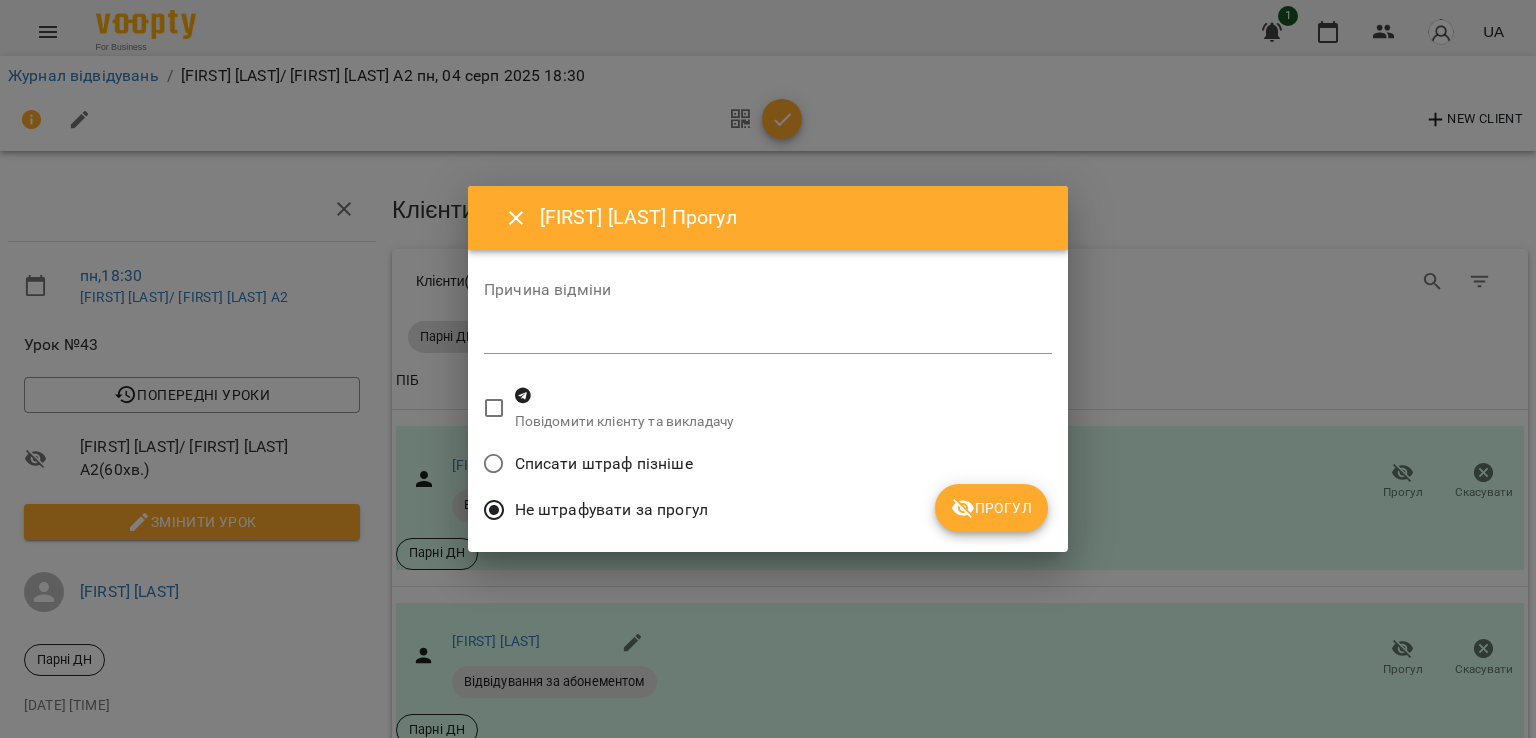 click on "Прогул" at bounding box center [991, 508] 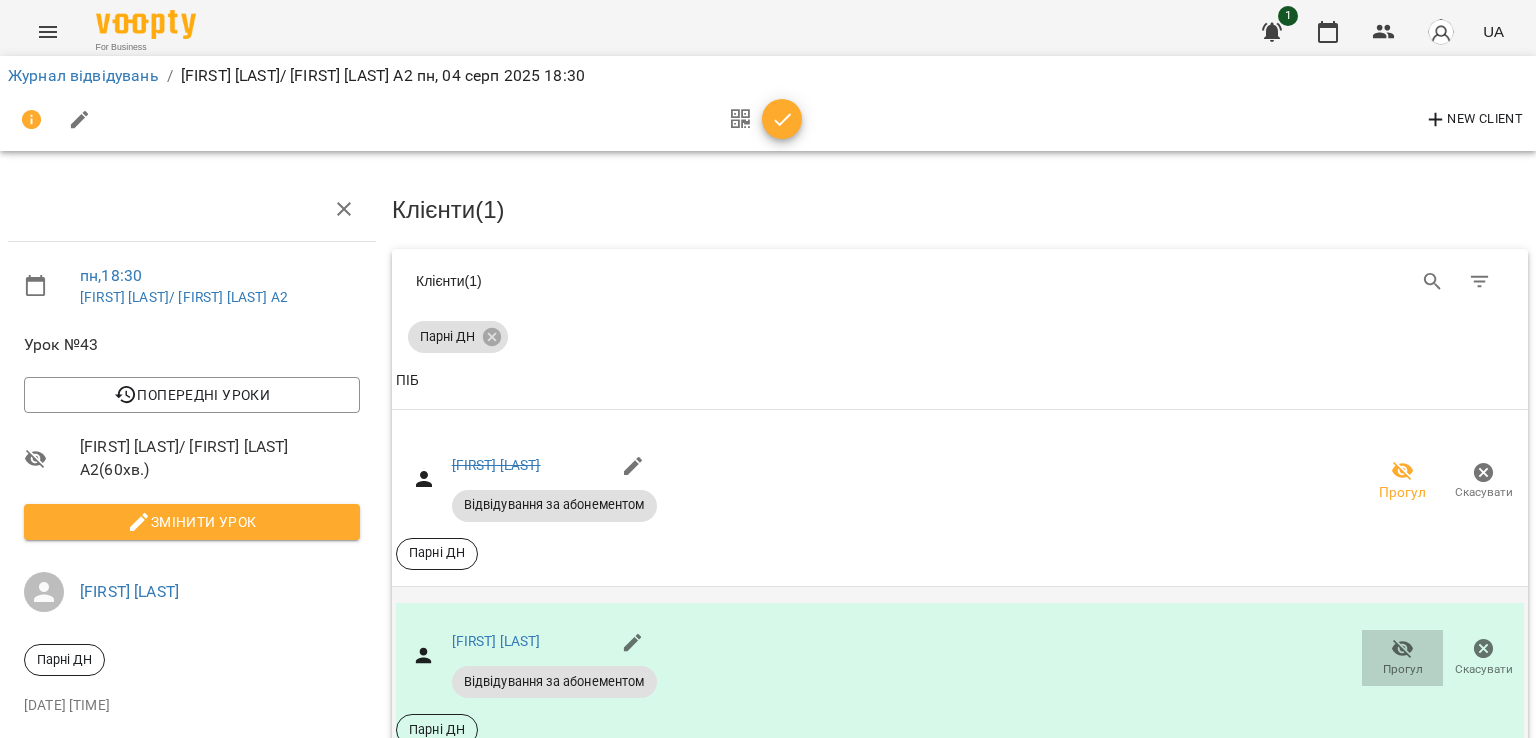 click 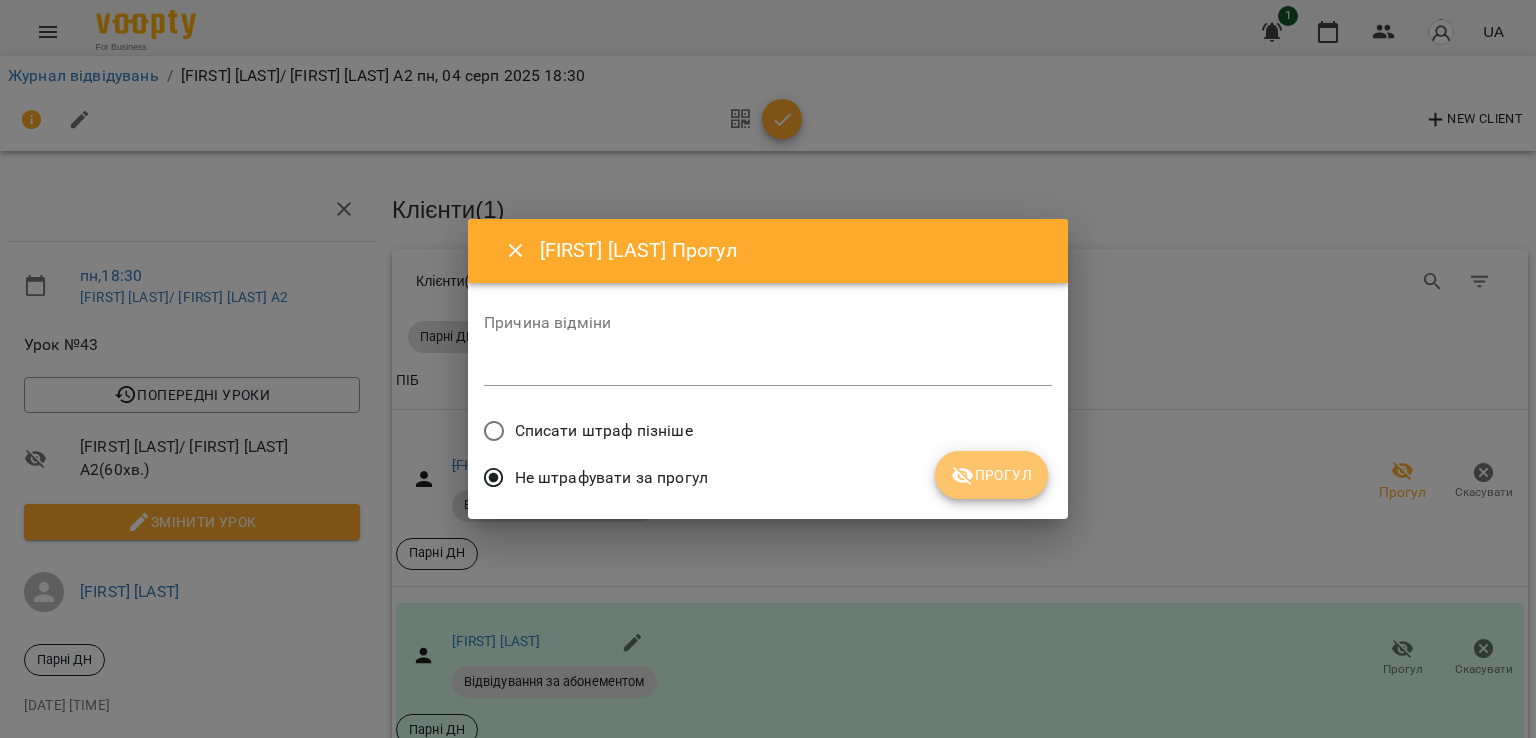 click on "Прогул" at bounding box center [991, 475] 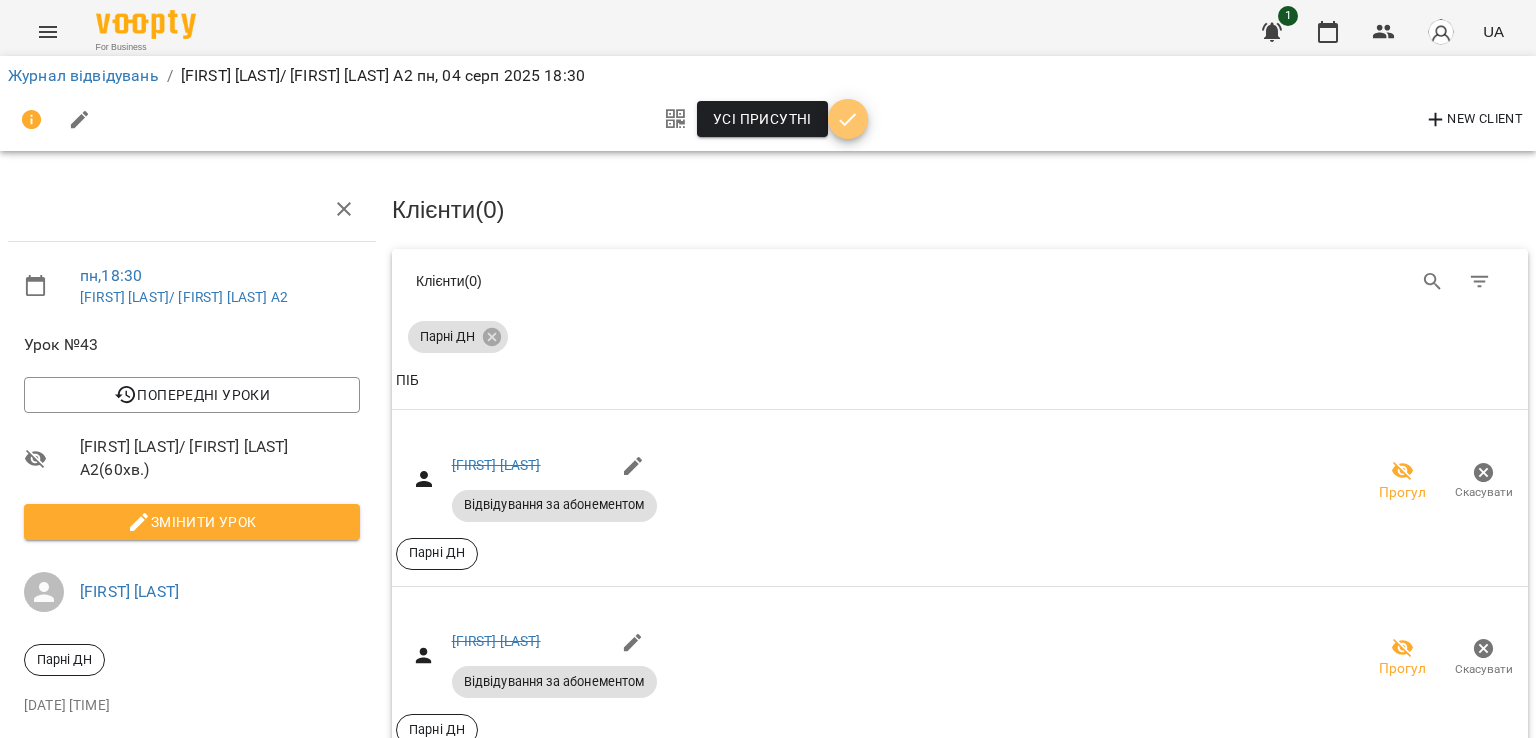 click 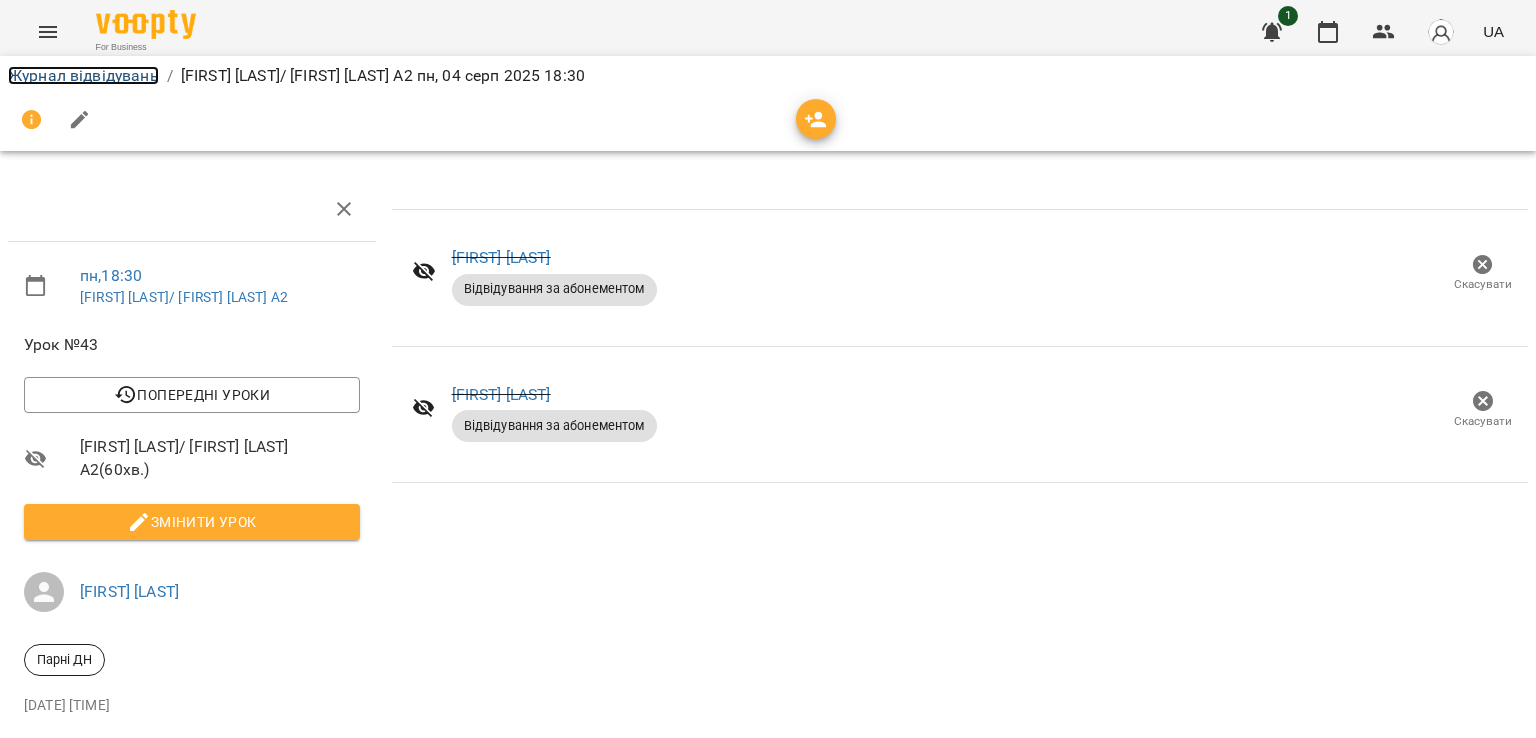 click on "Журнал відвідувань" at bounding box center (83, 75) 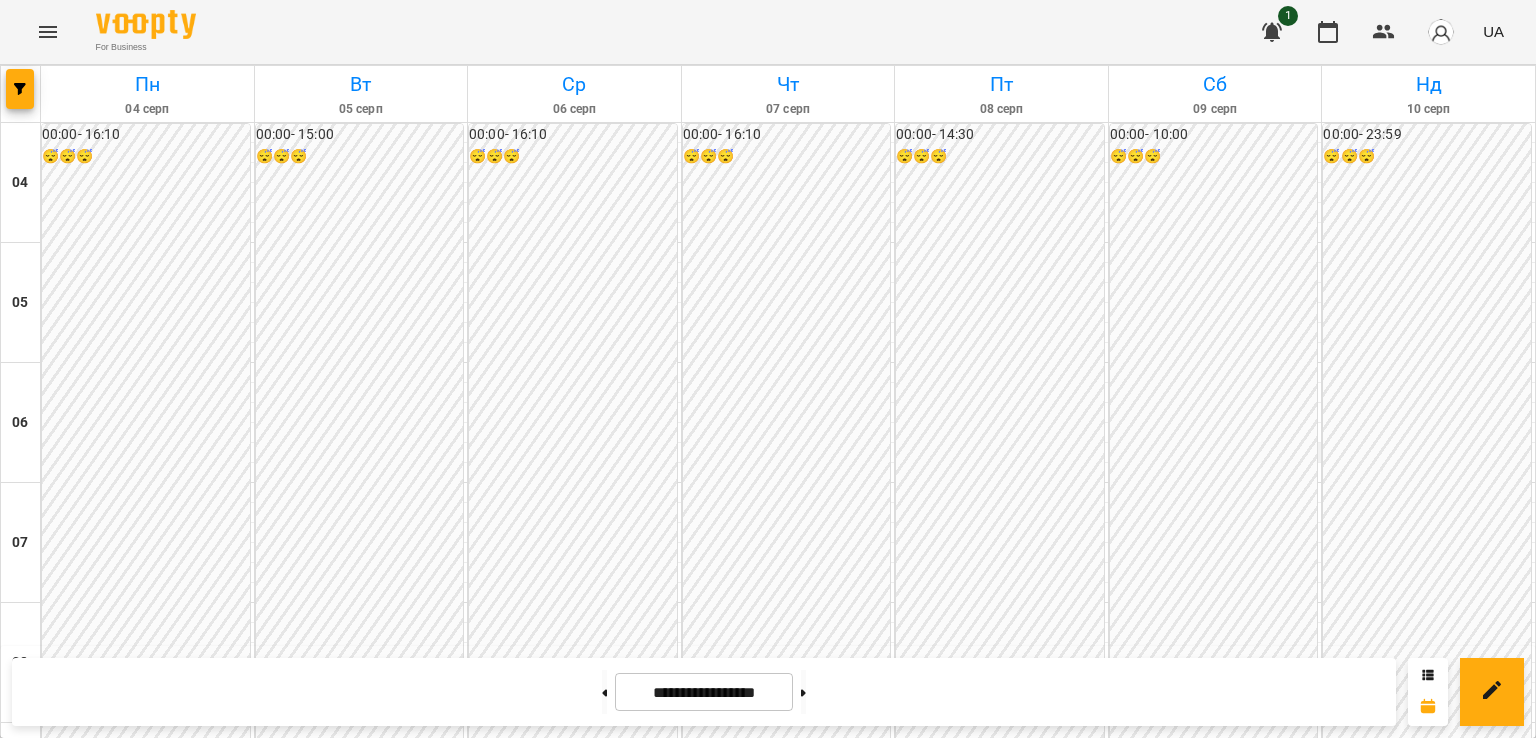 scroll, scrollTop: 1755, scrollLeft: 0, axis: vertical 